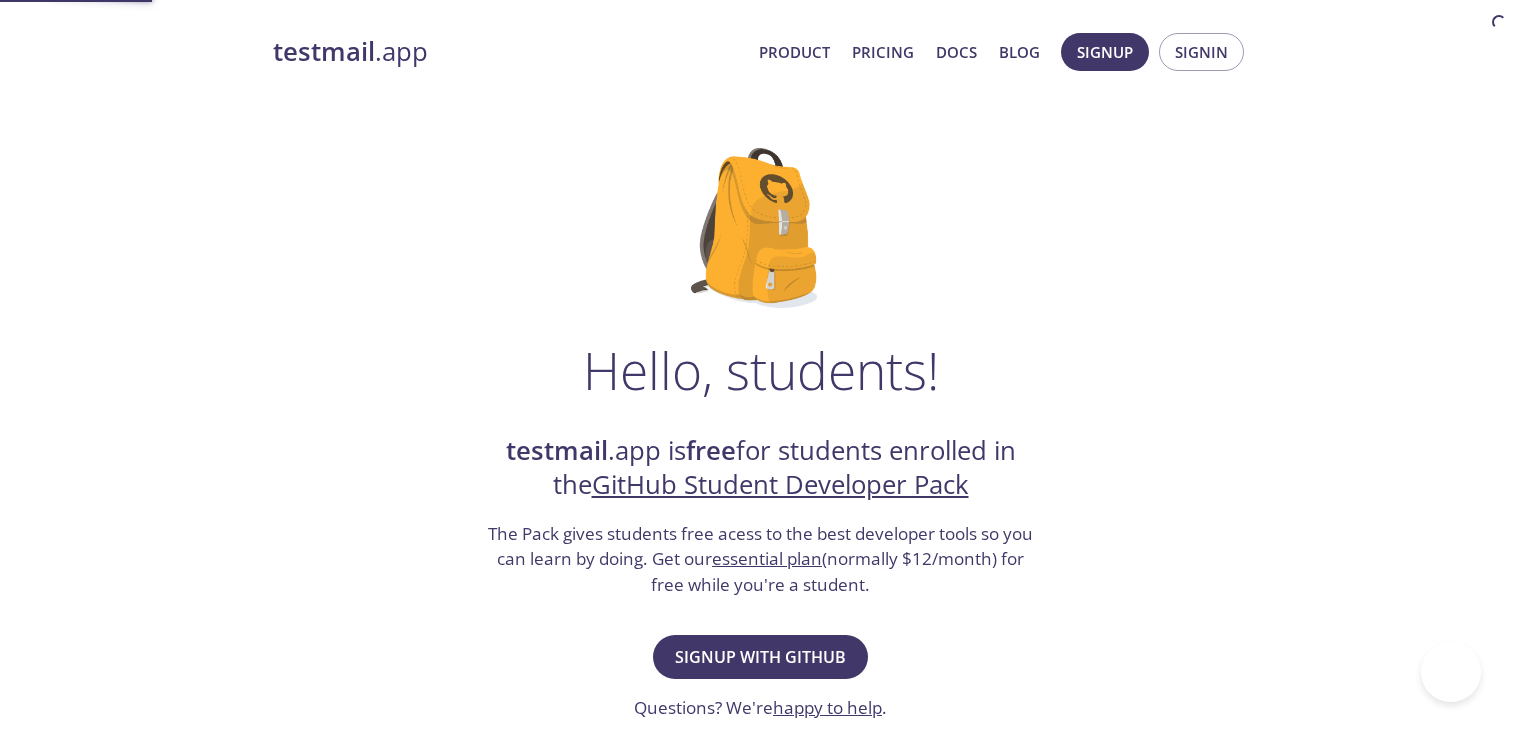 scroll, scrollTop: 0, scrollLeft: 0, axis: both 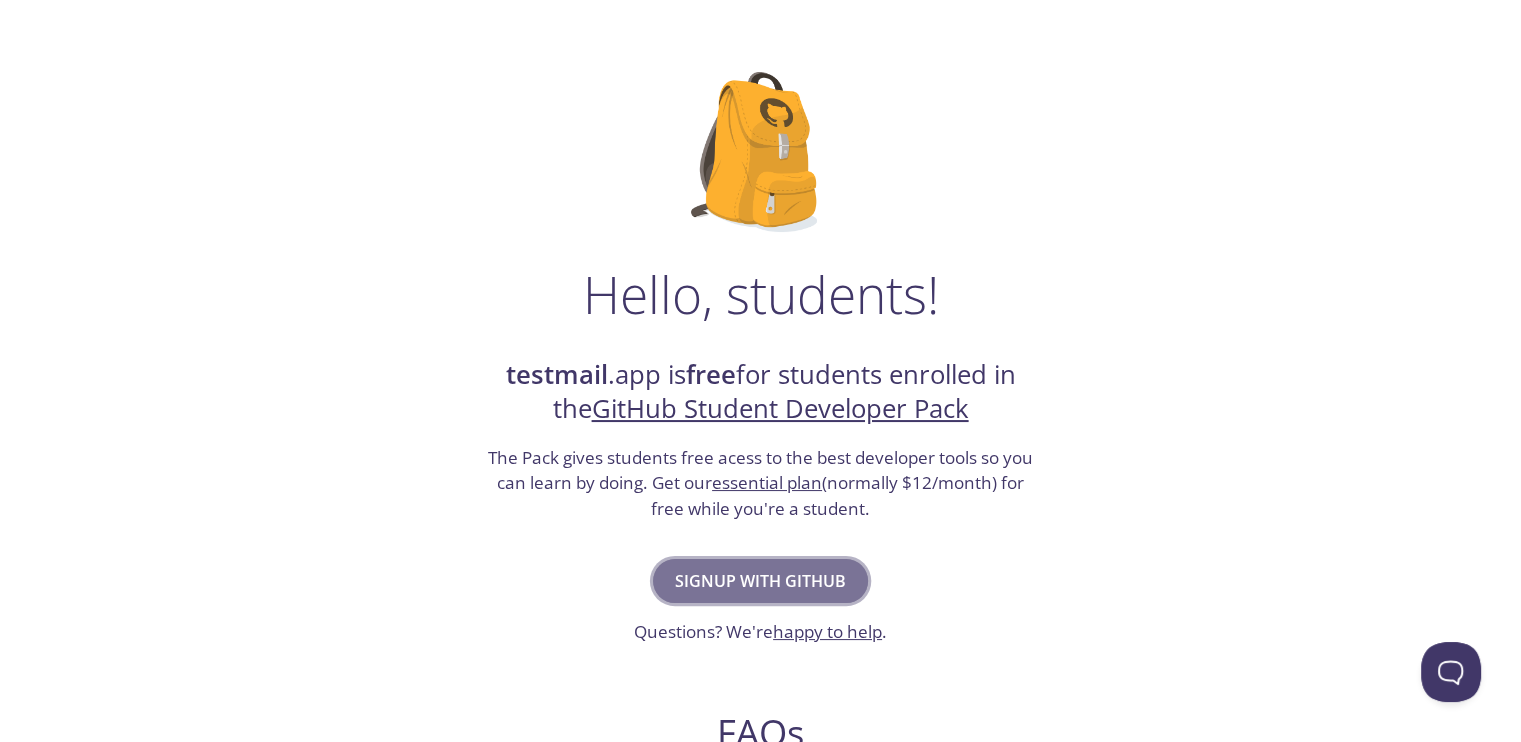 click on "Signup with GitHub" at bounding box center (760, 581) 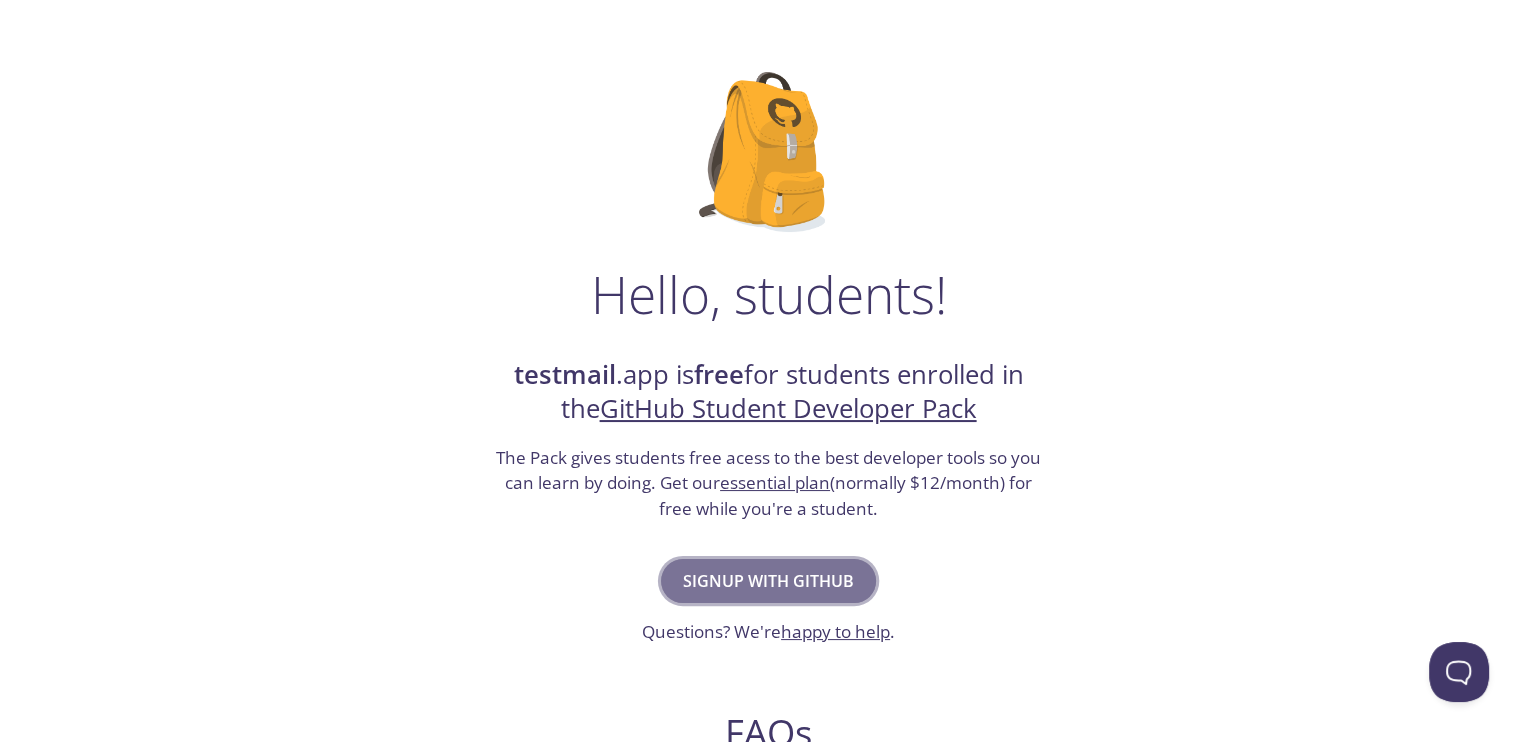 scroll, scrollTop: 0, scrollLeft: 0, axis: both 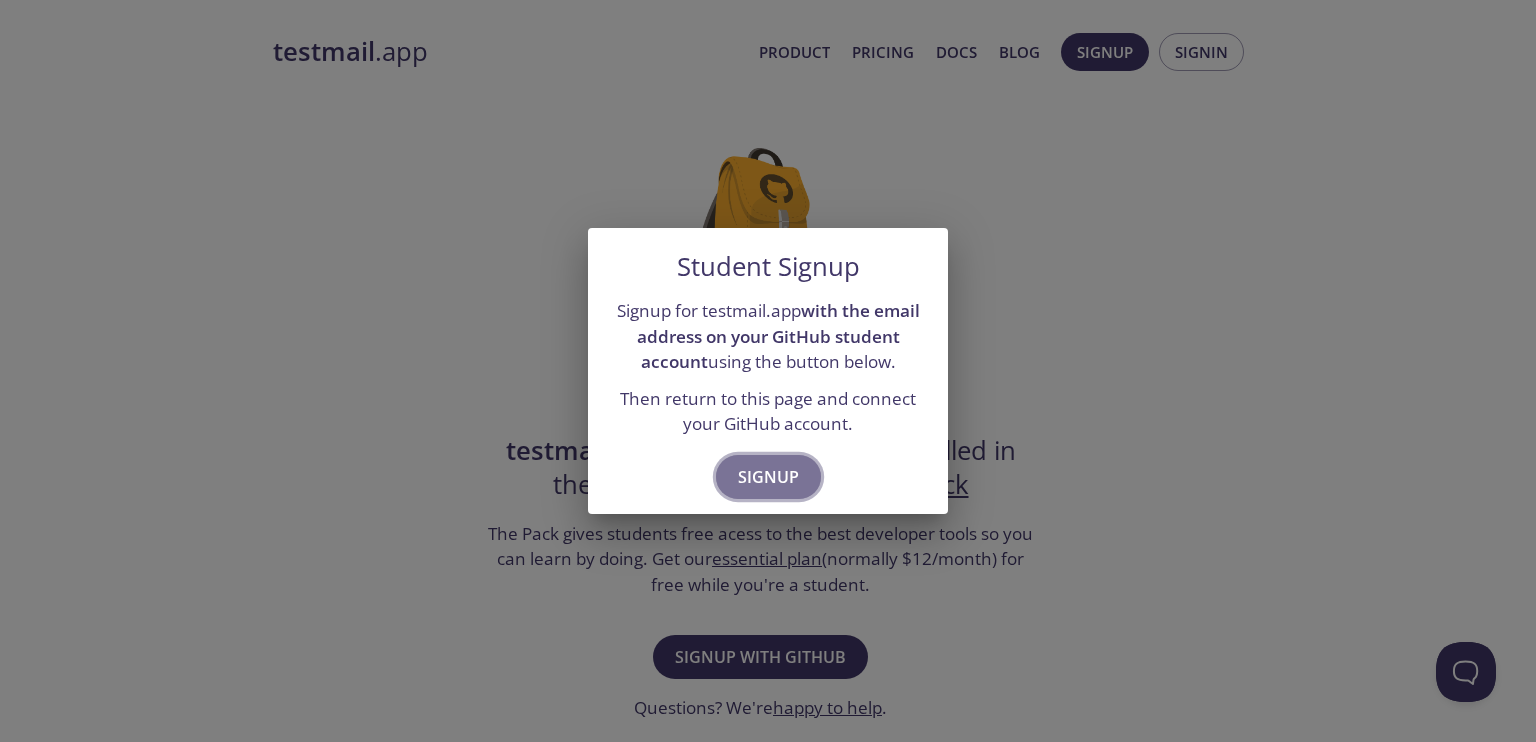 click on "Signup" at bounding box center (768, 477) 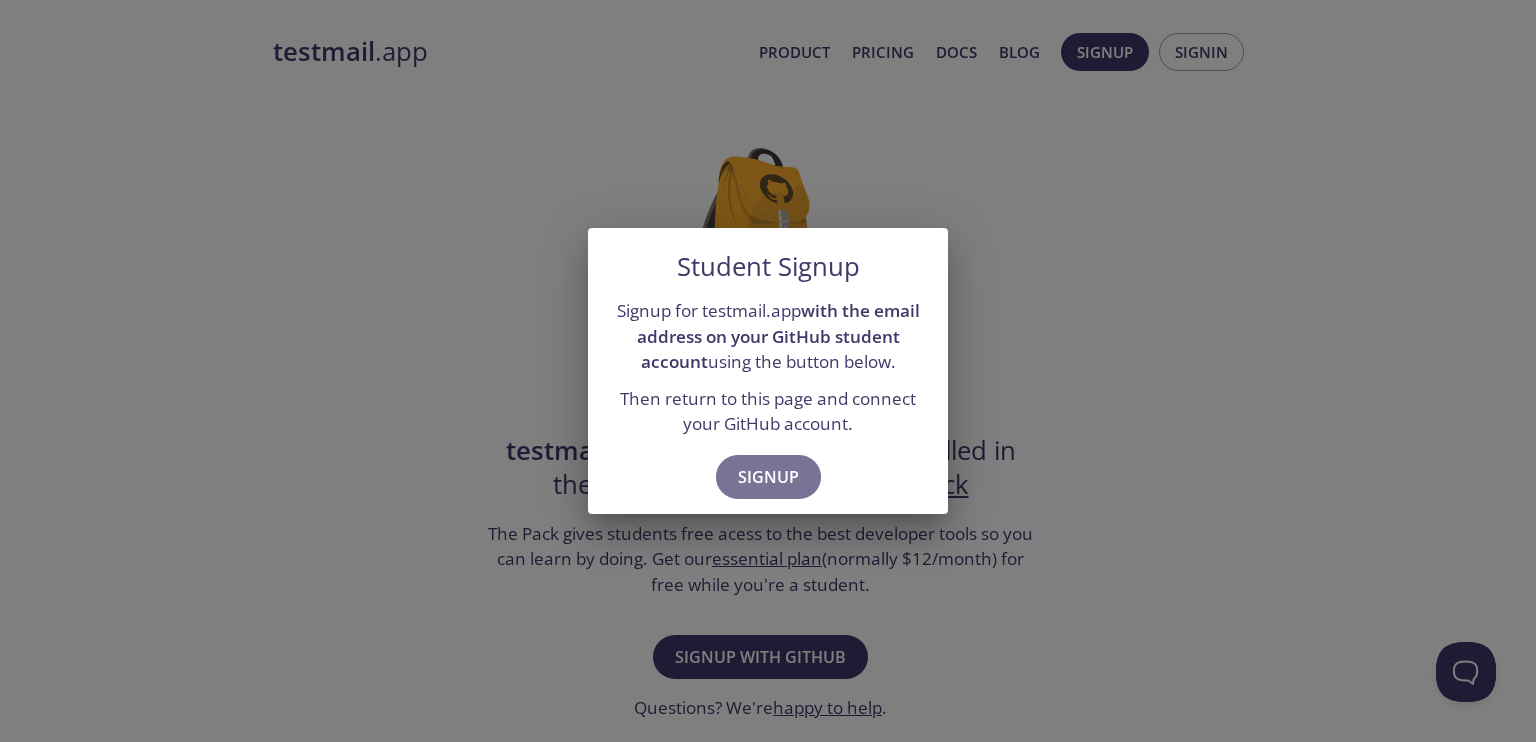 click on "Signup" at bounding box center (768, 477) 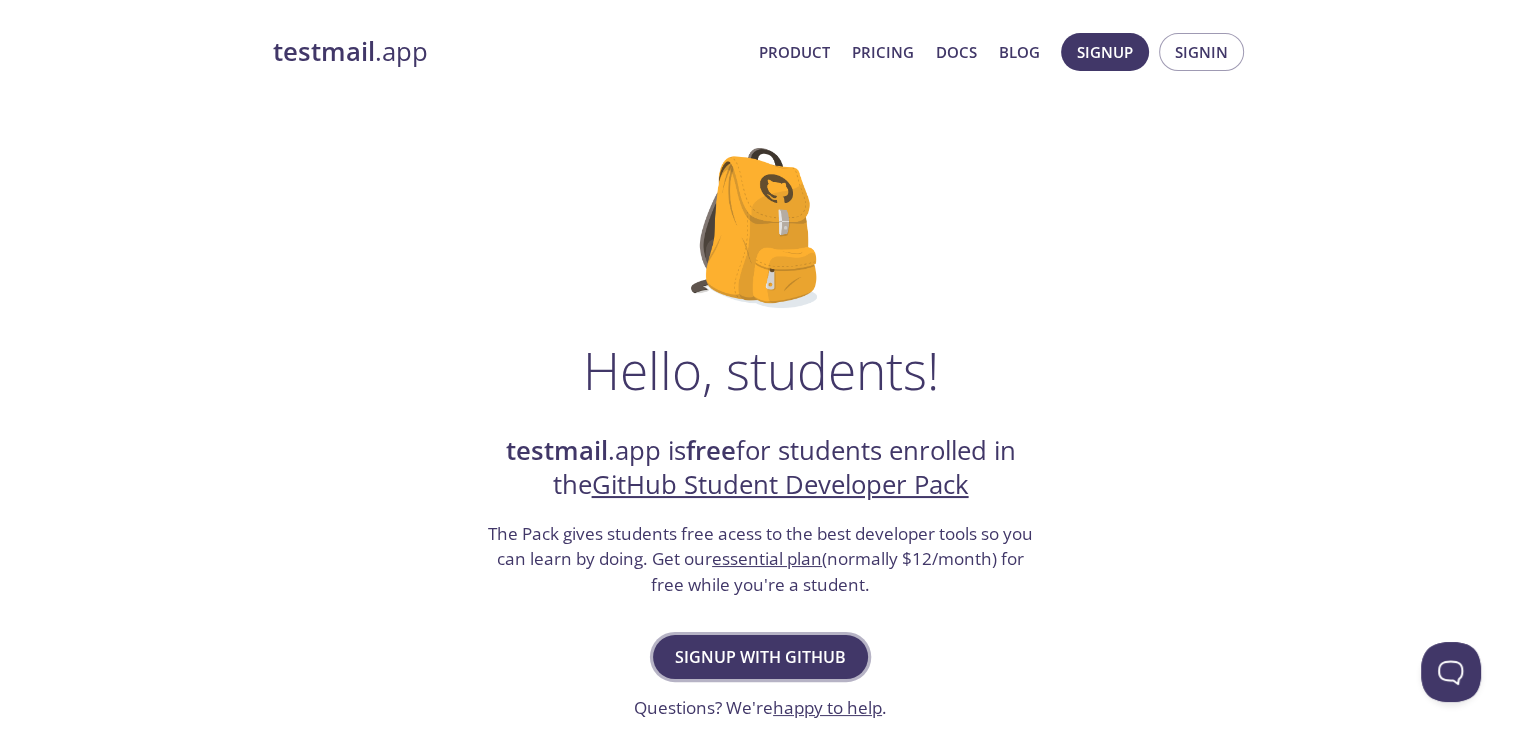 click on "Signup with GitHub" at bounding box center [760, 657] 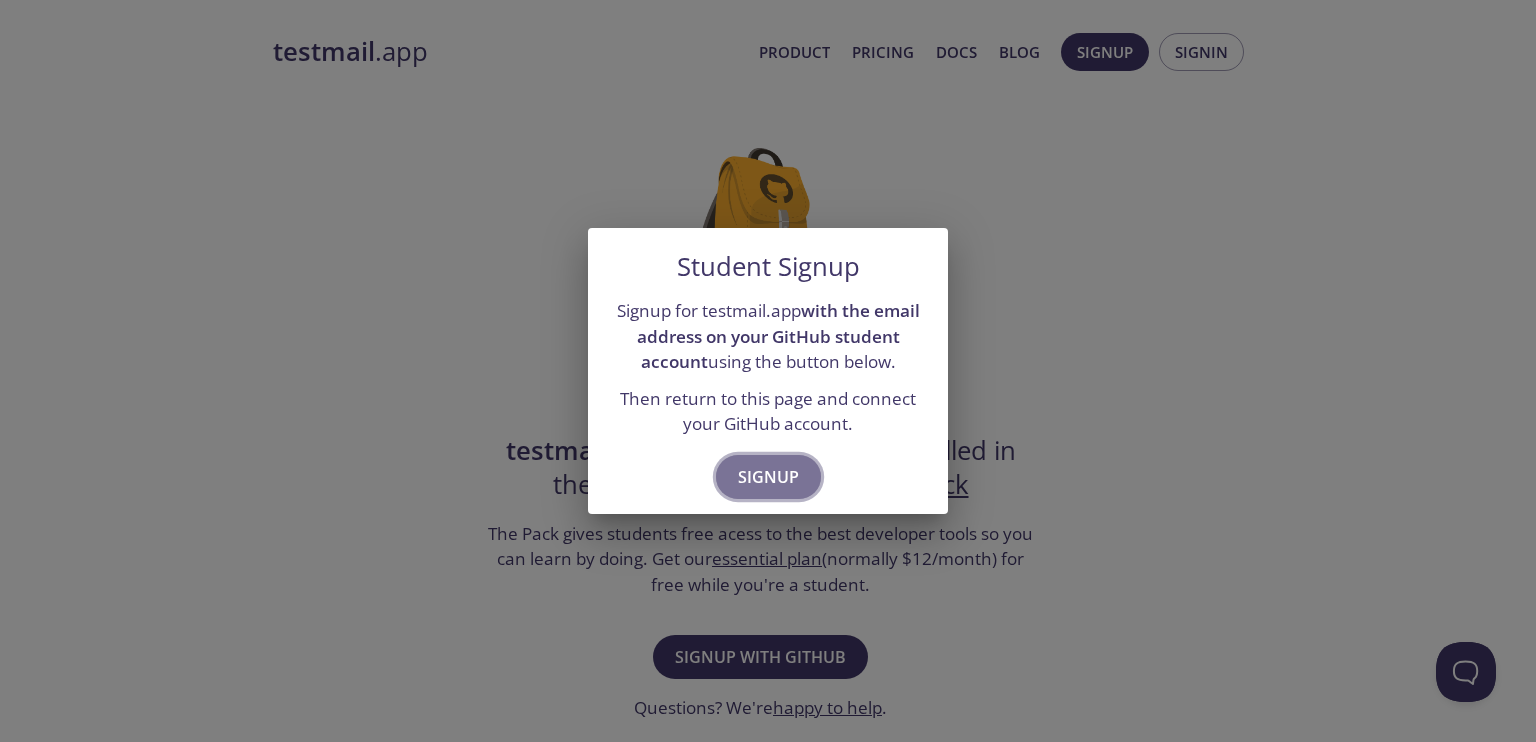 click on "Signup" at bounding box center (768, 477) 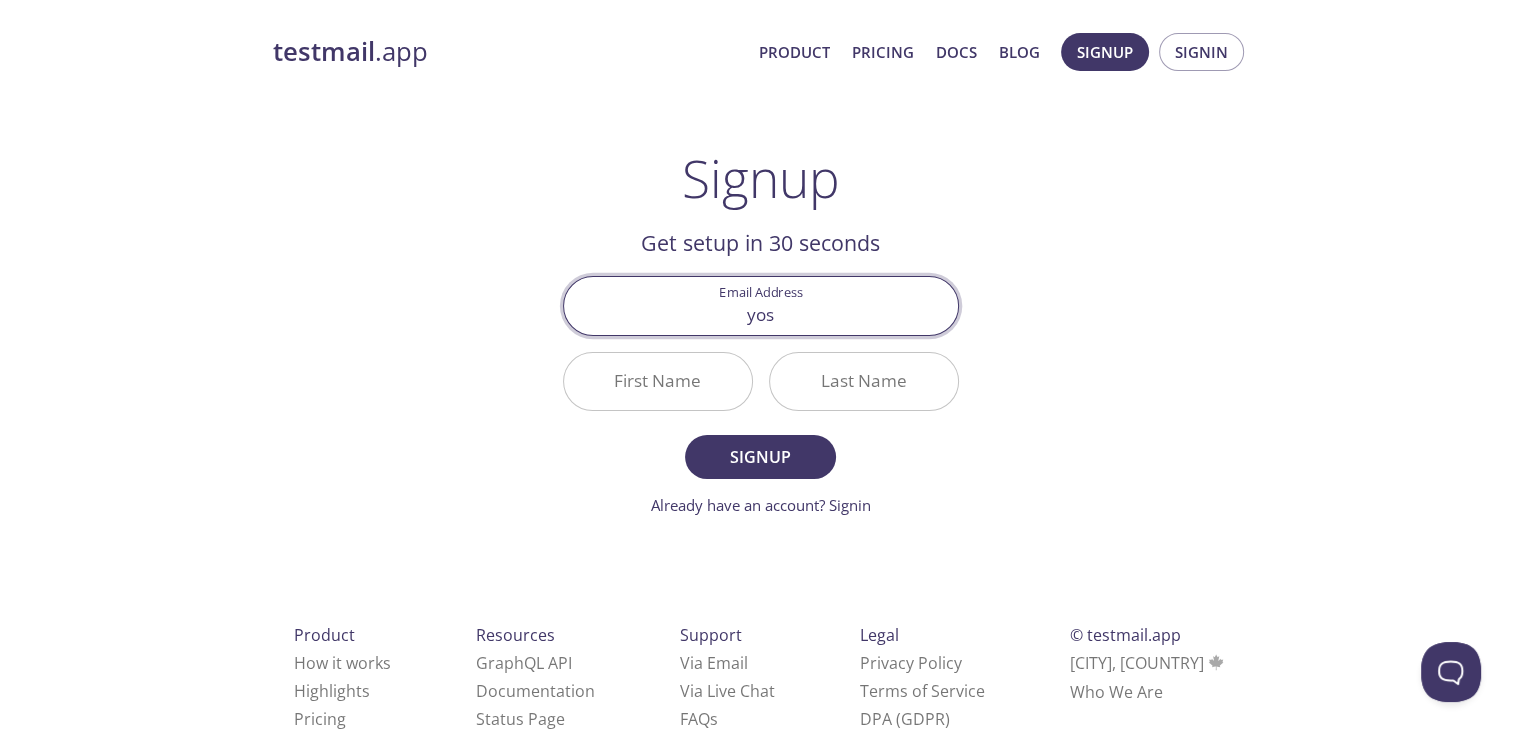 type on "[EMAIL]" 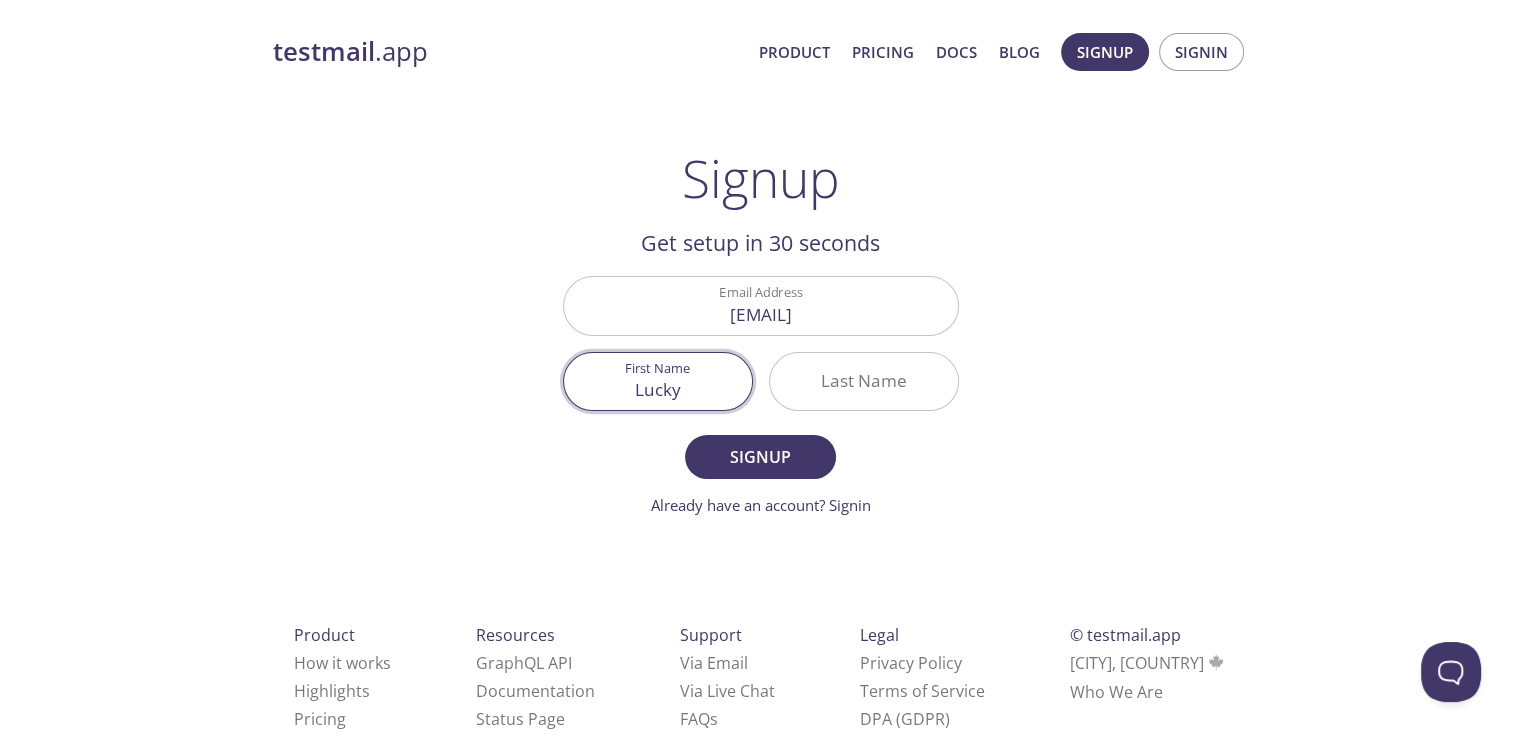 type on "Lucky" 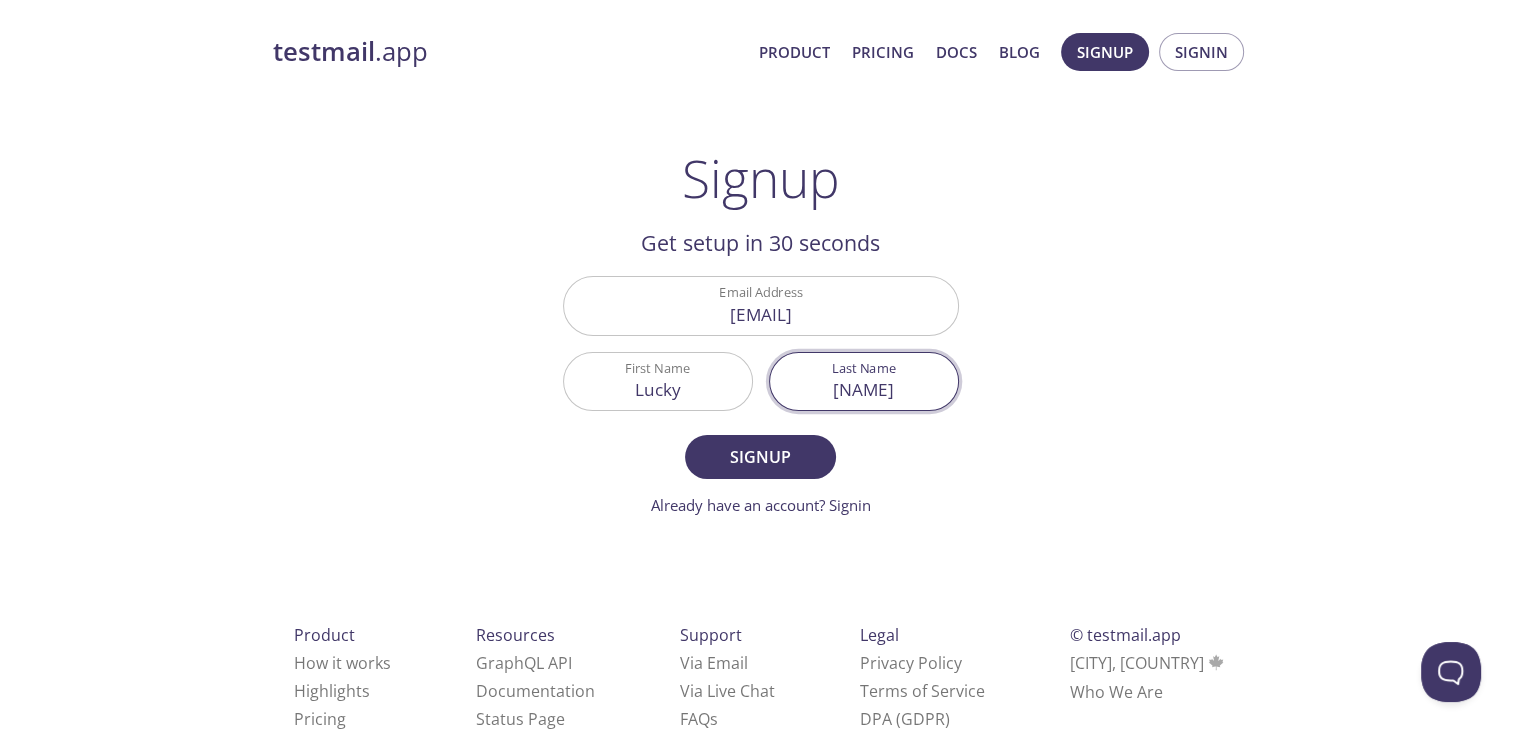 type on "Kirito" 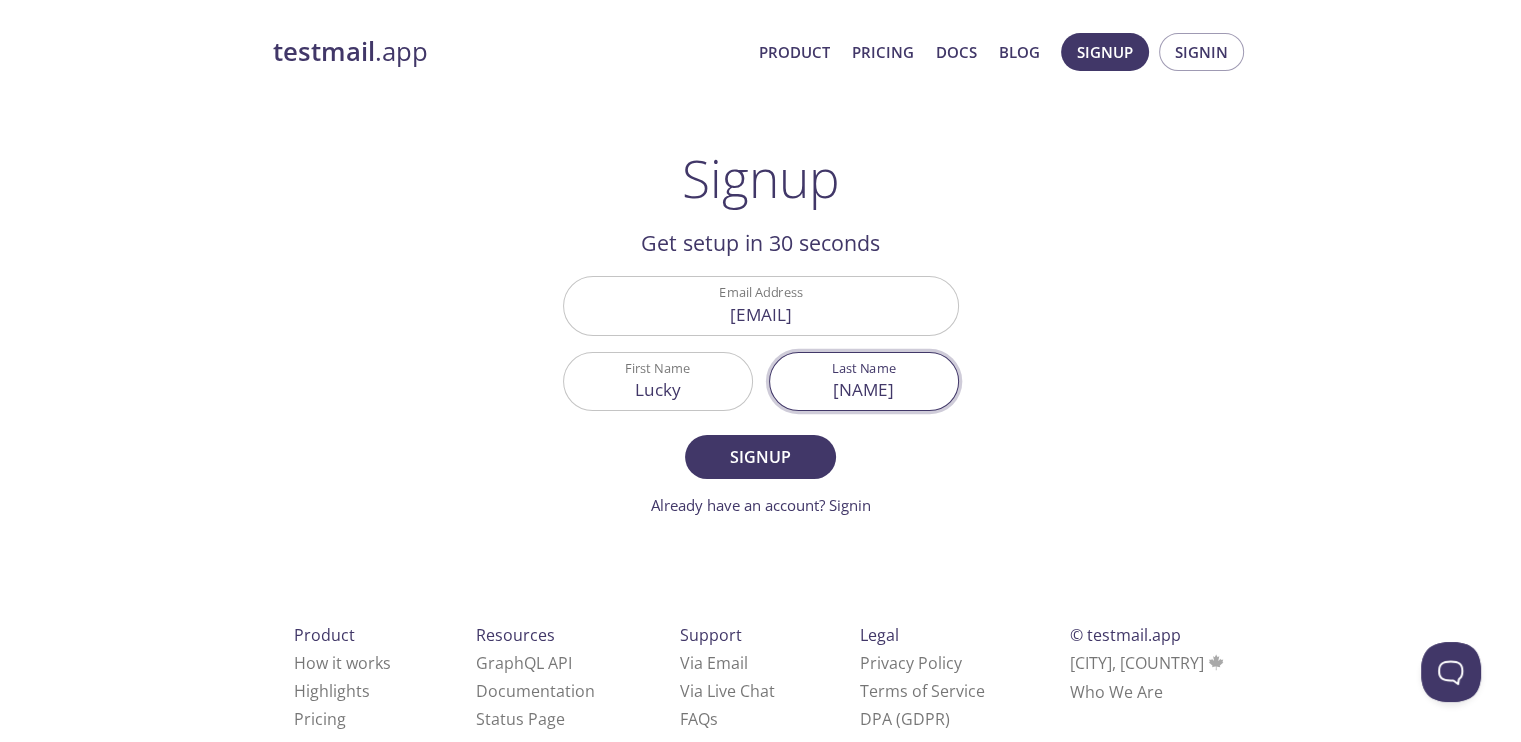 click on "Signup" at bounding box center (760, 457) 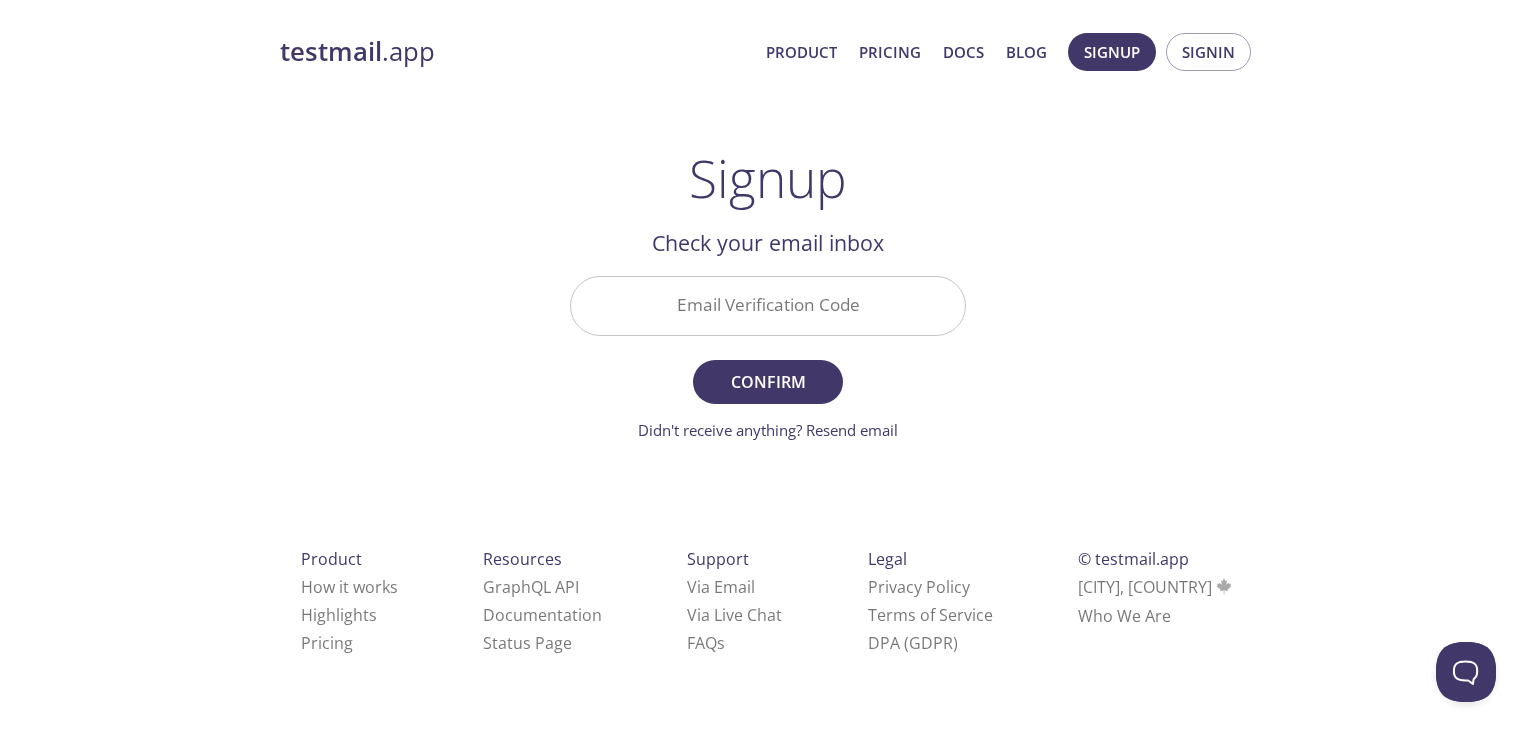 click on "Email Verification Code" at bounding box center [768, 305] 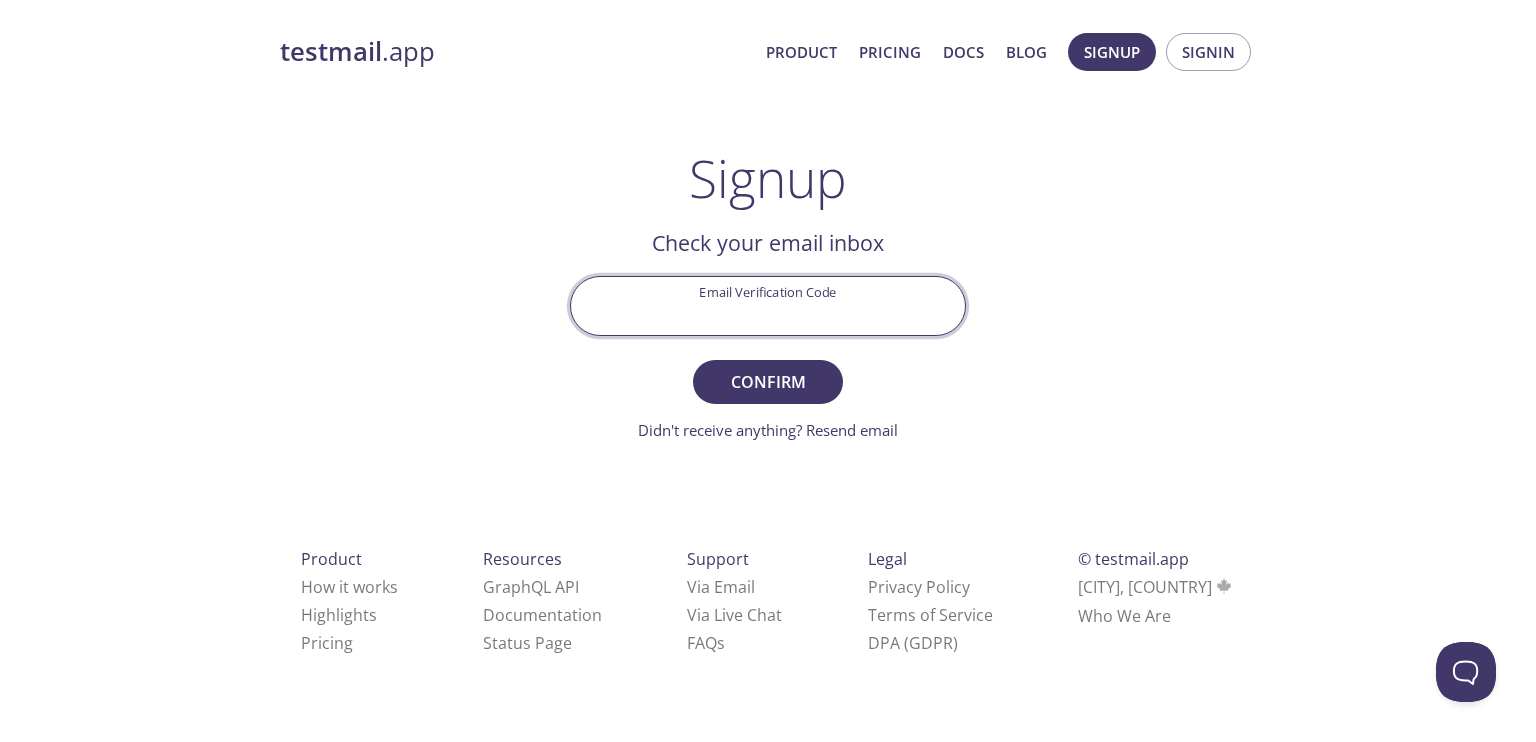 paste on "K4KDZ3L" 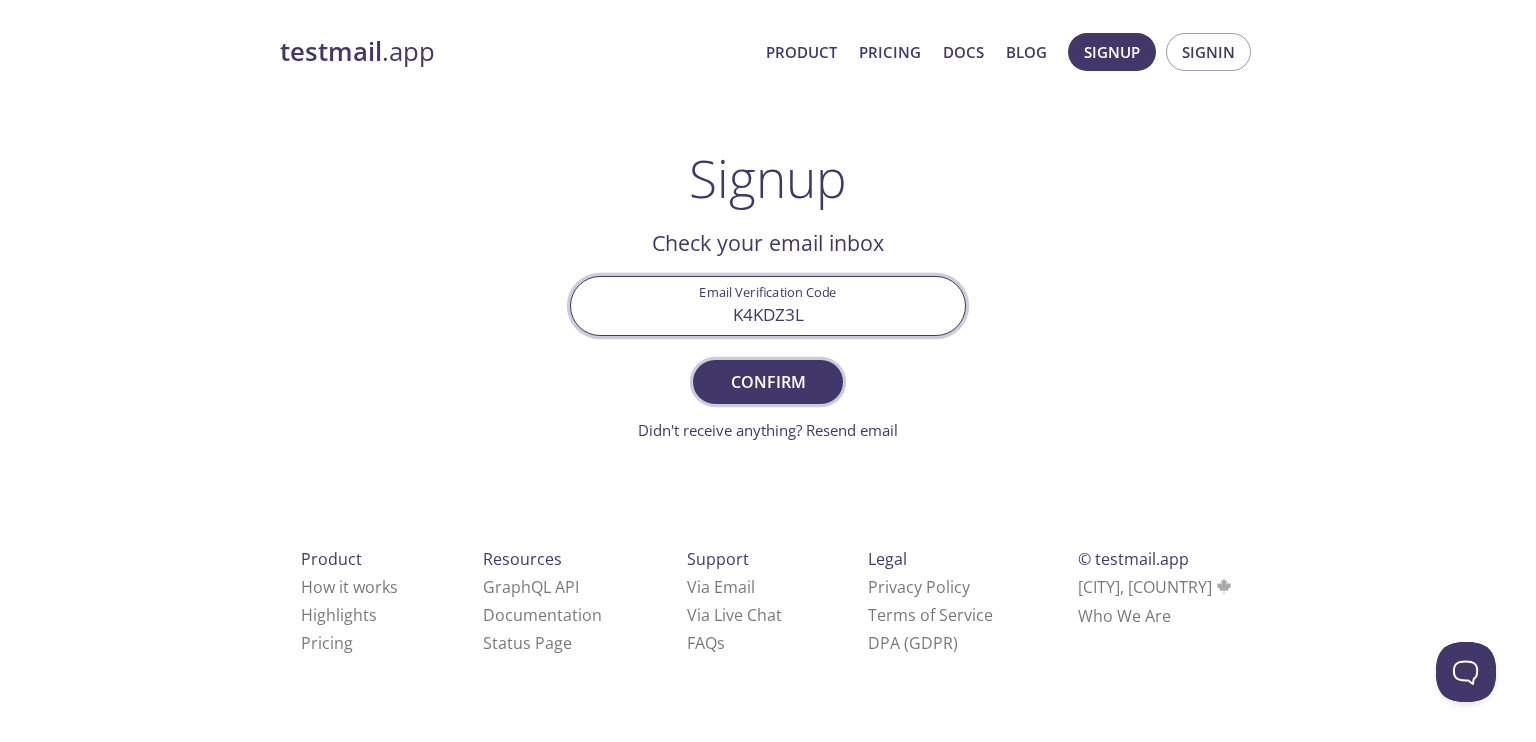 type on "K4KDZ3L" 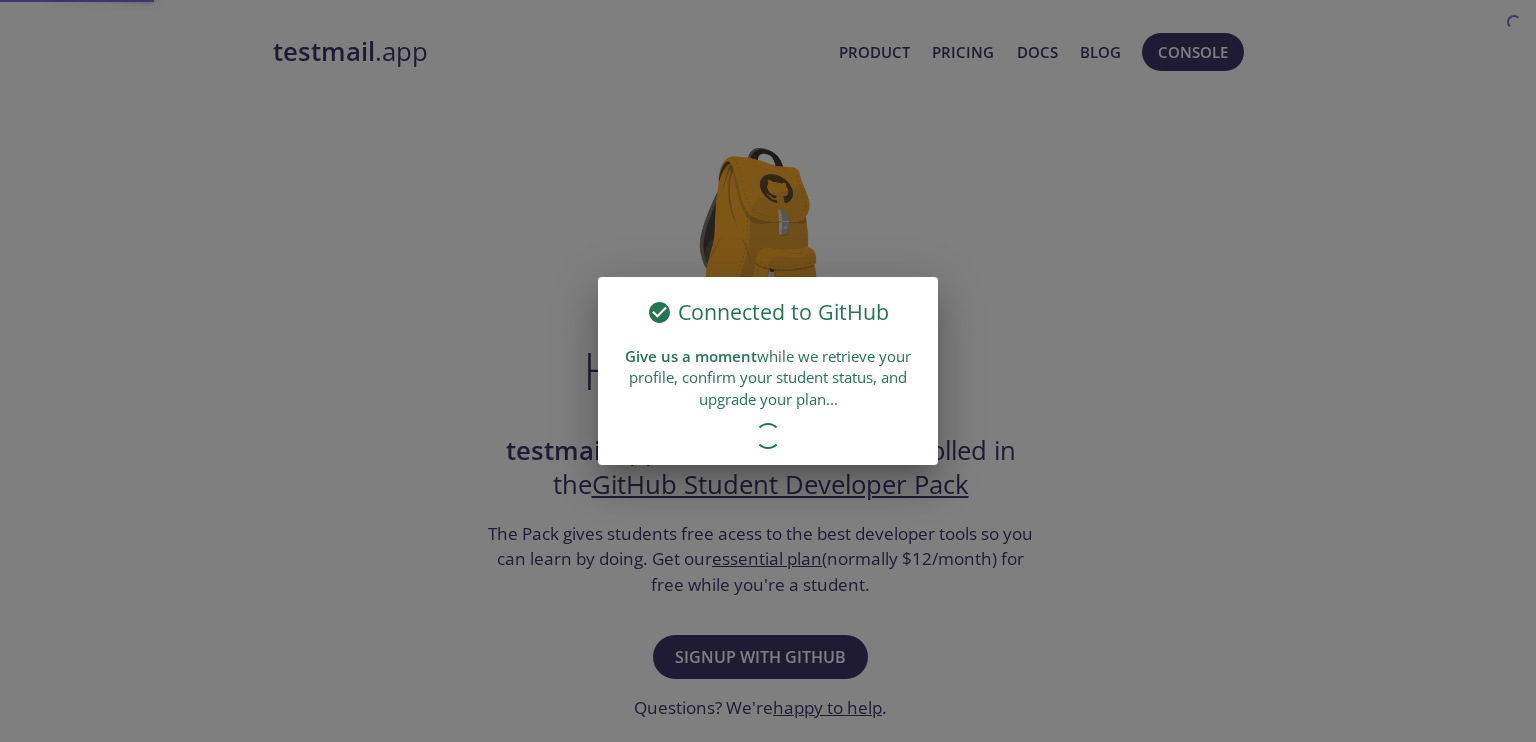 scroll, scrollTop: 0, scrollLeft: 0, axis: both 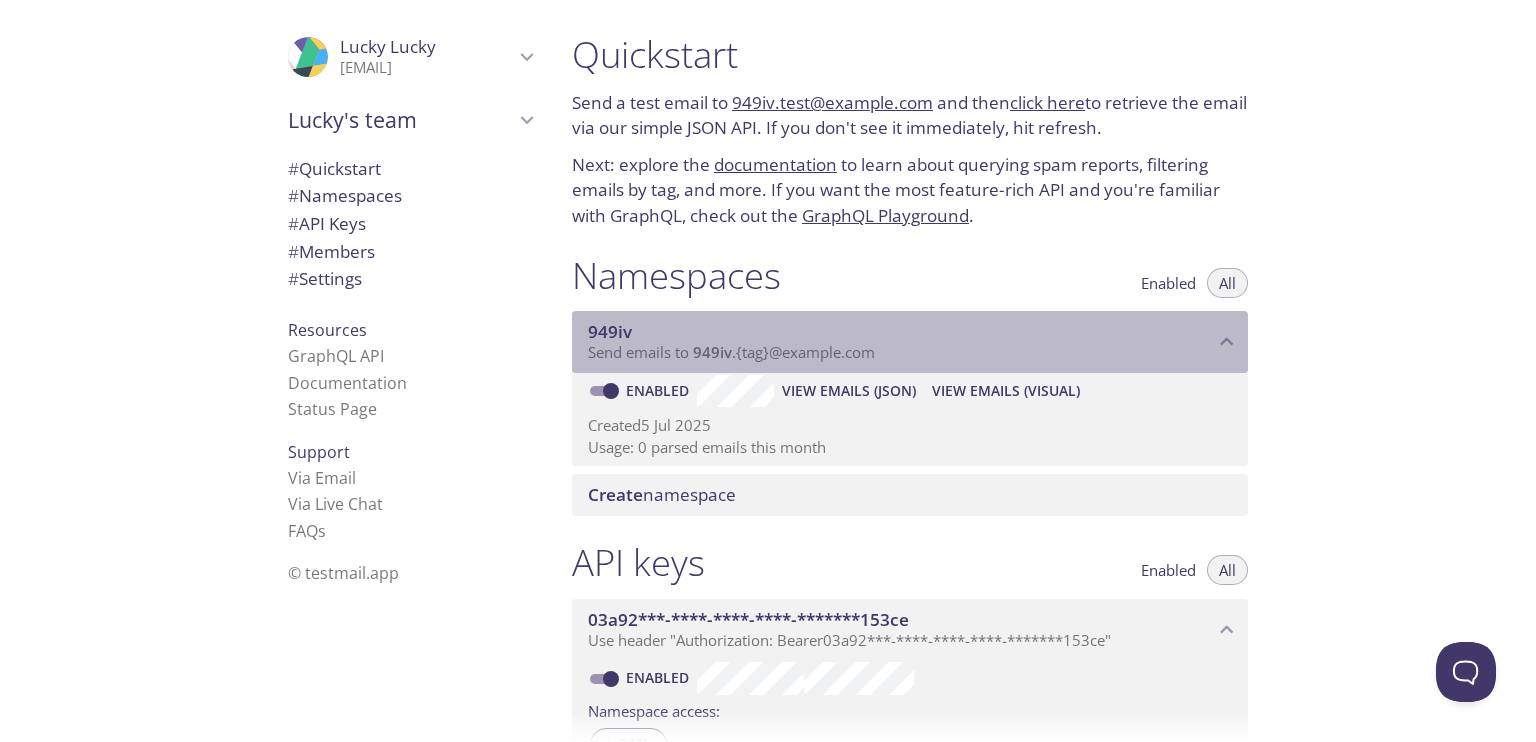 click on "949iv" at bounding box center (901, 332) 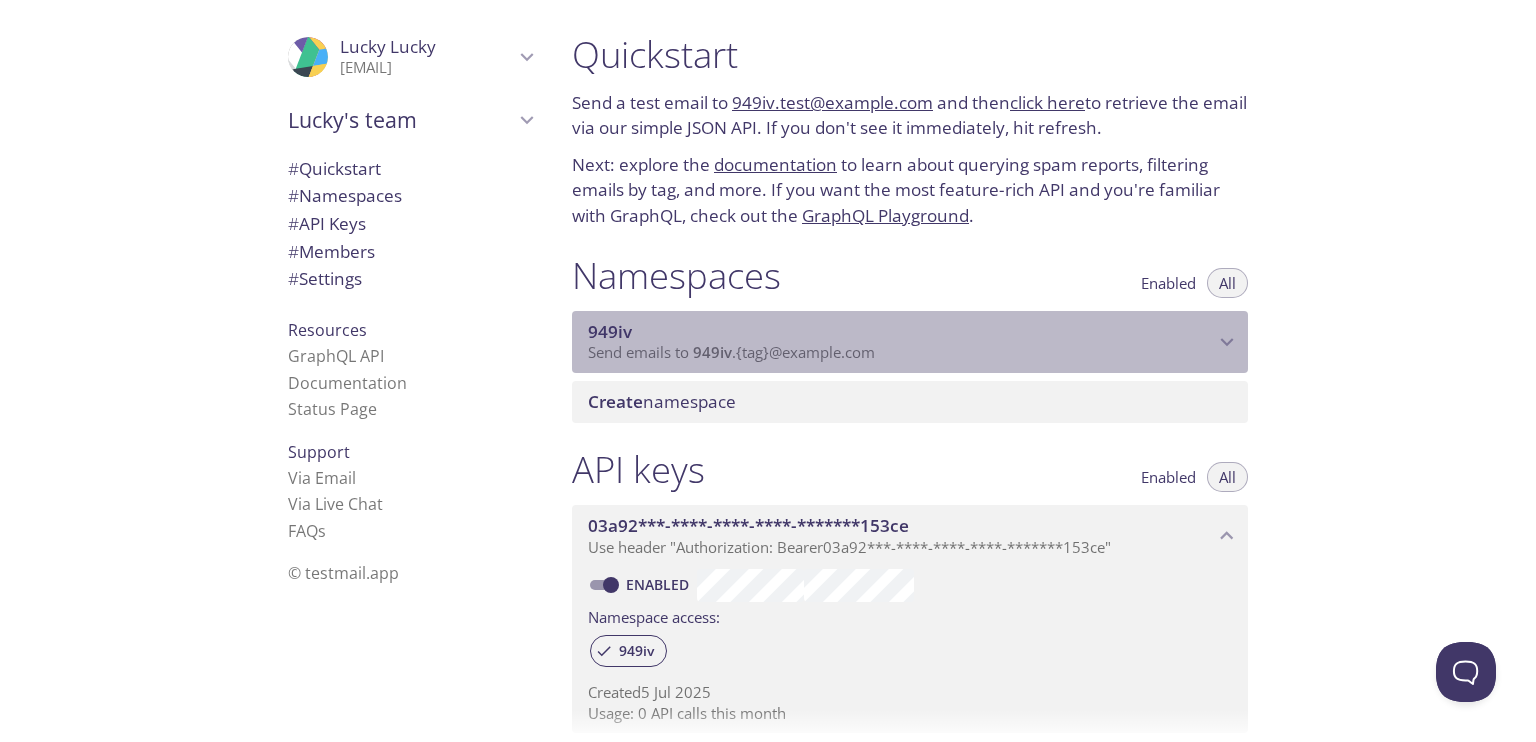click on "949iv" at bounding box center [901, 332] 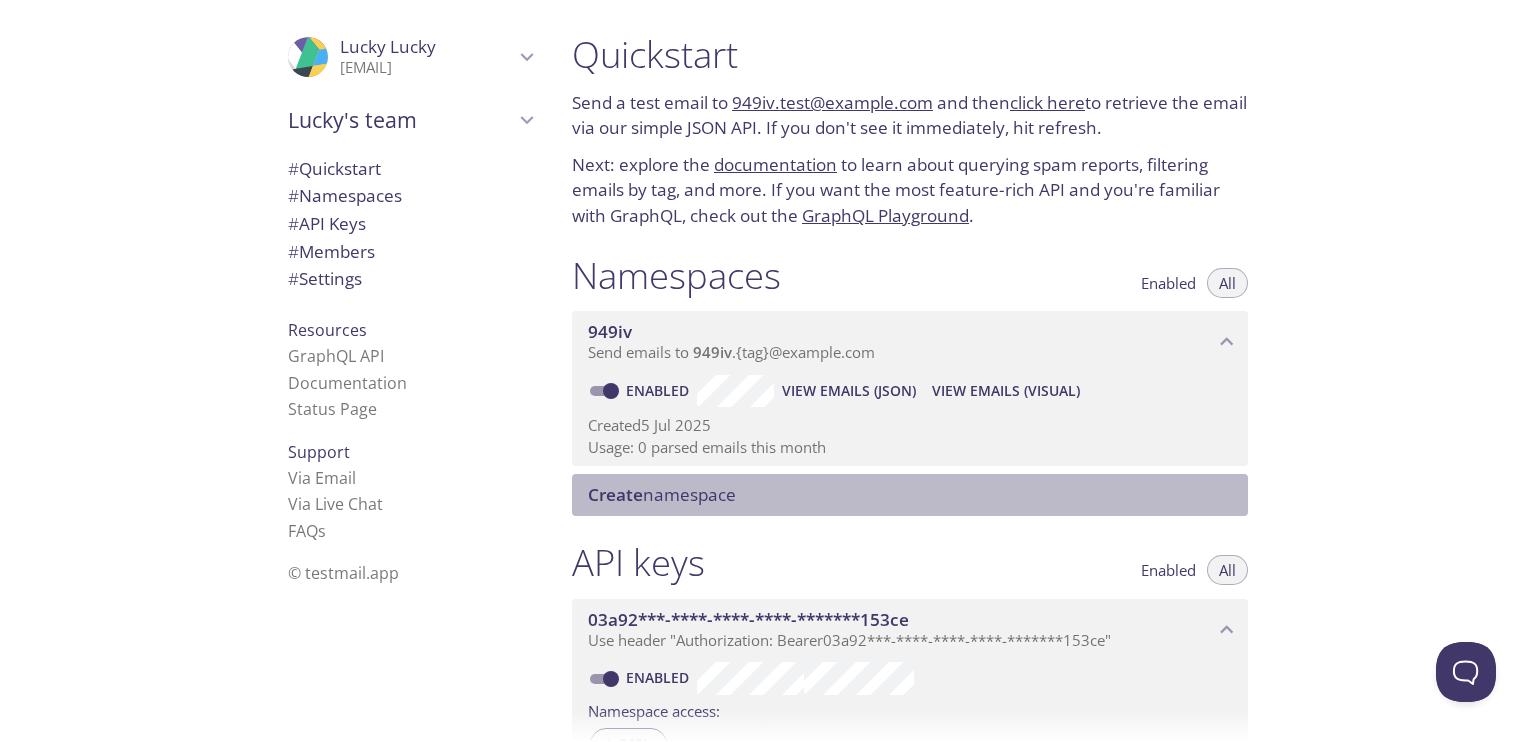 click on "Create  namespace" at bounding box center [914, 495] 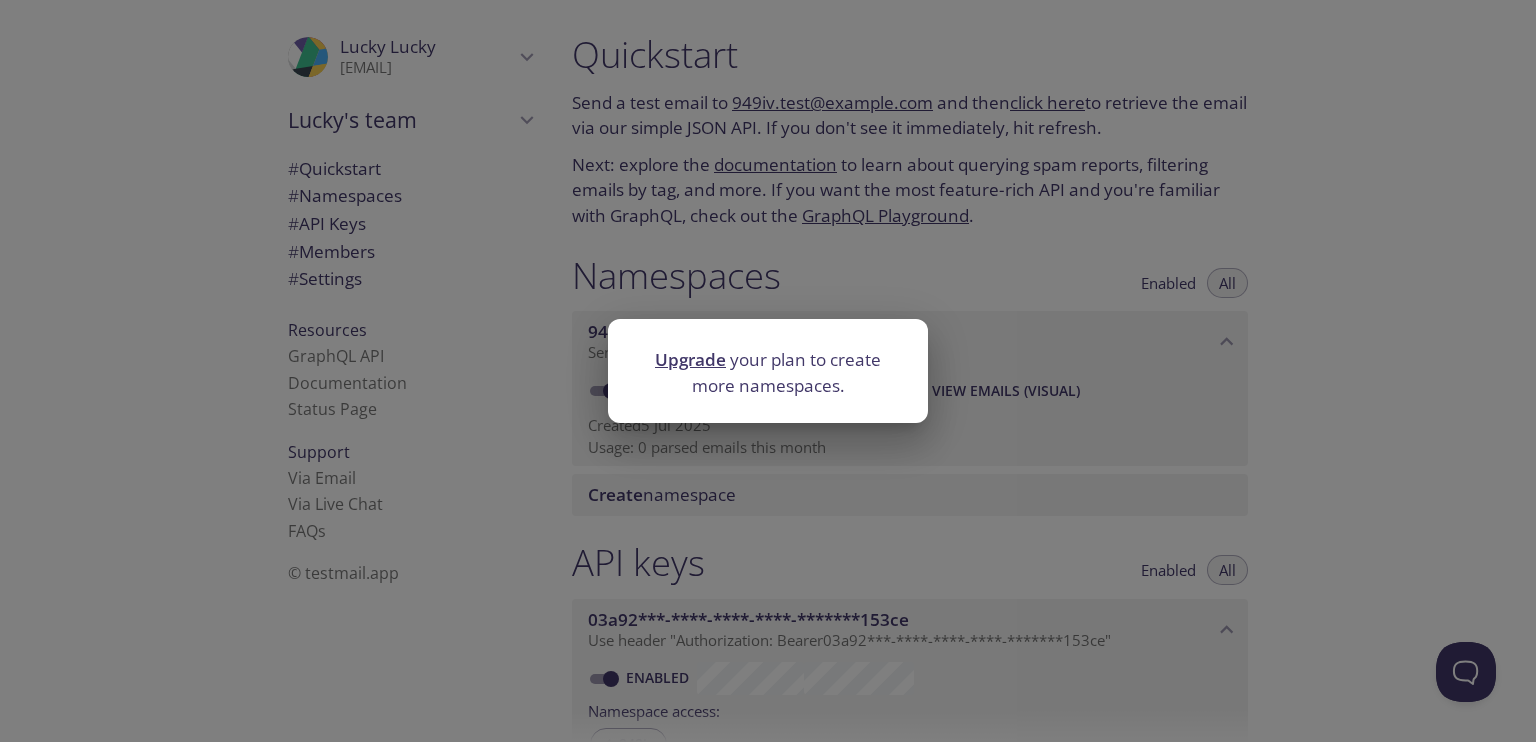 click on "Upgrade" at bounding box center [690, 359] 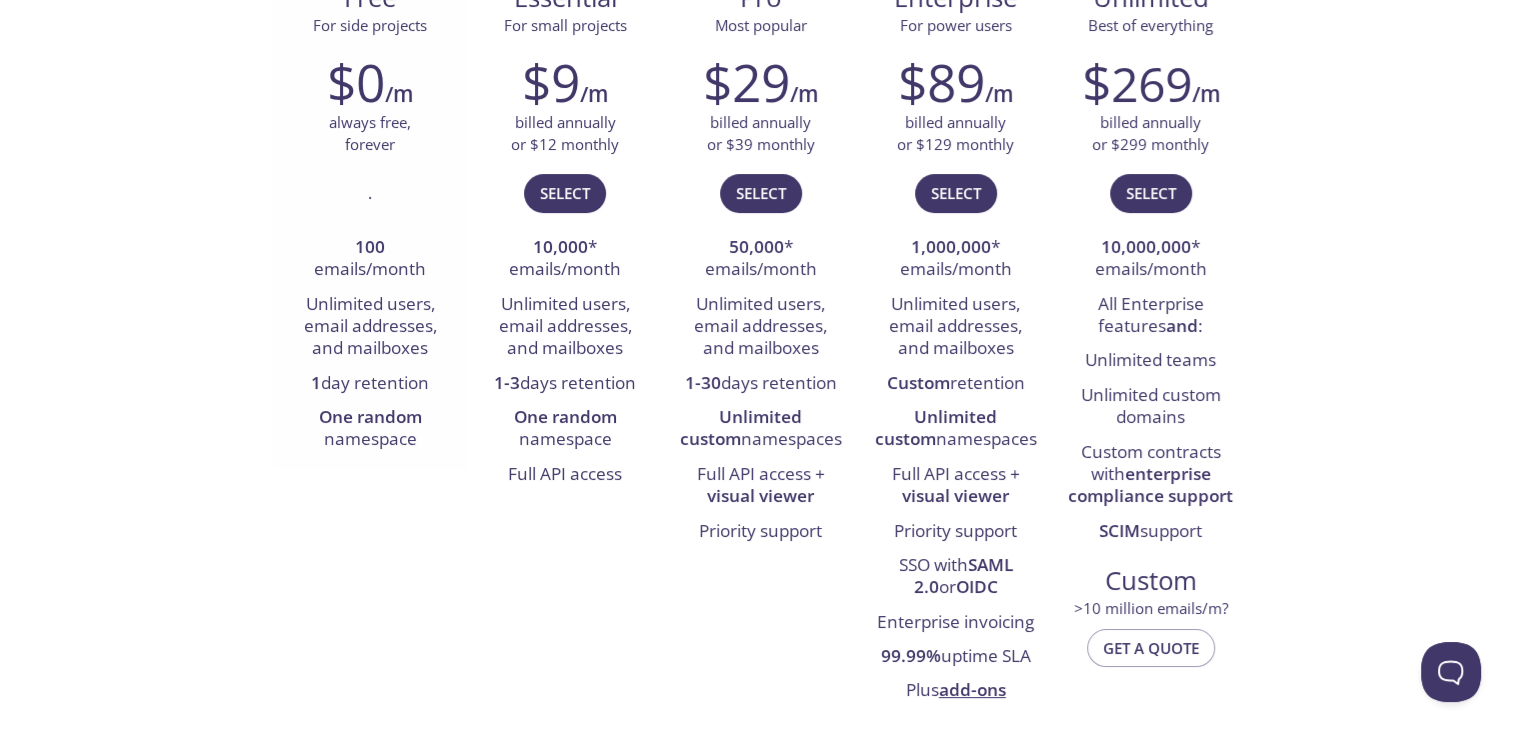 scroll, scrollTop: 354, scrollLeft: 0, axis: vertical 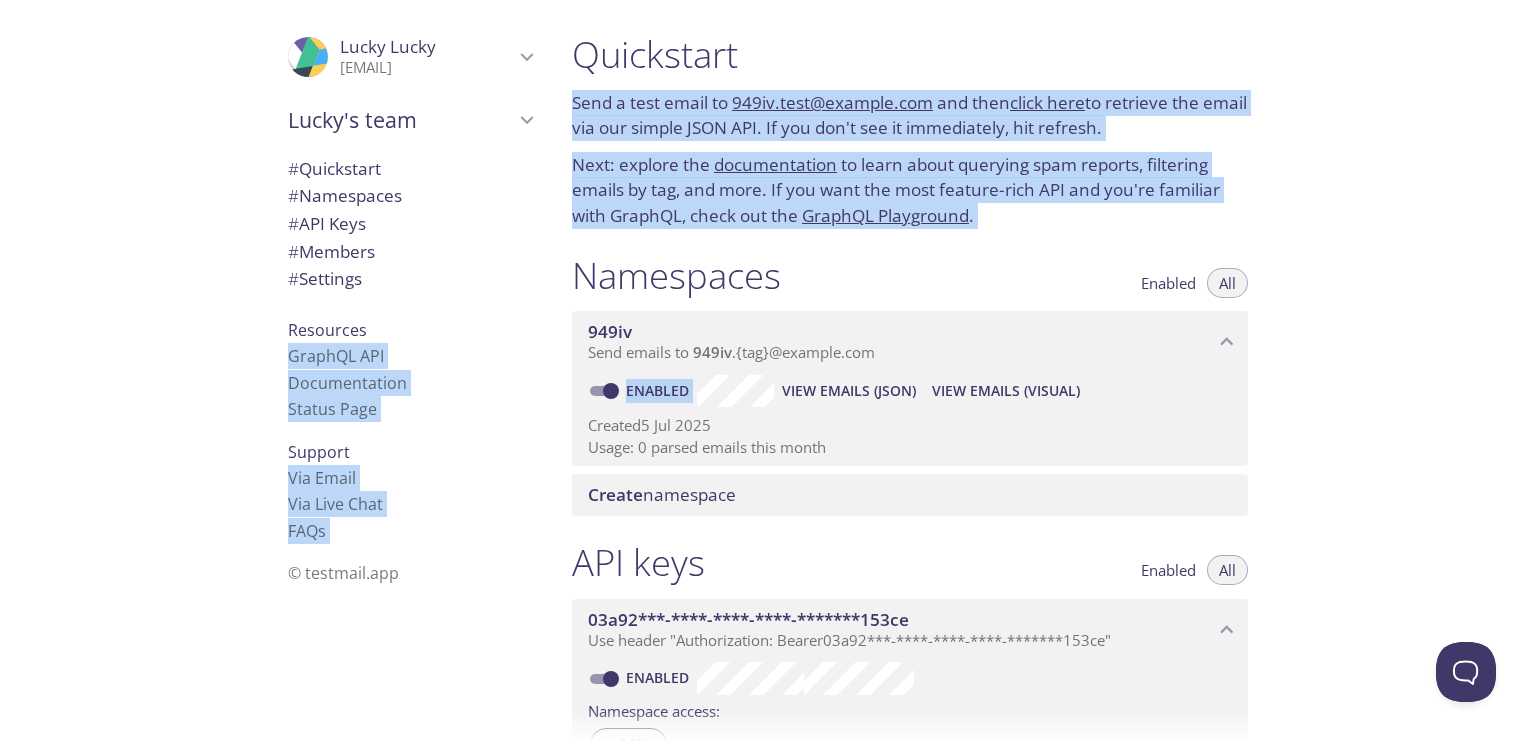drag, startPoint x: 780, startPoint y: 537, endPoint x: 553, endPoint y: 8, distance: 575.64746 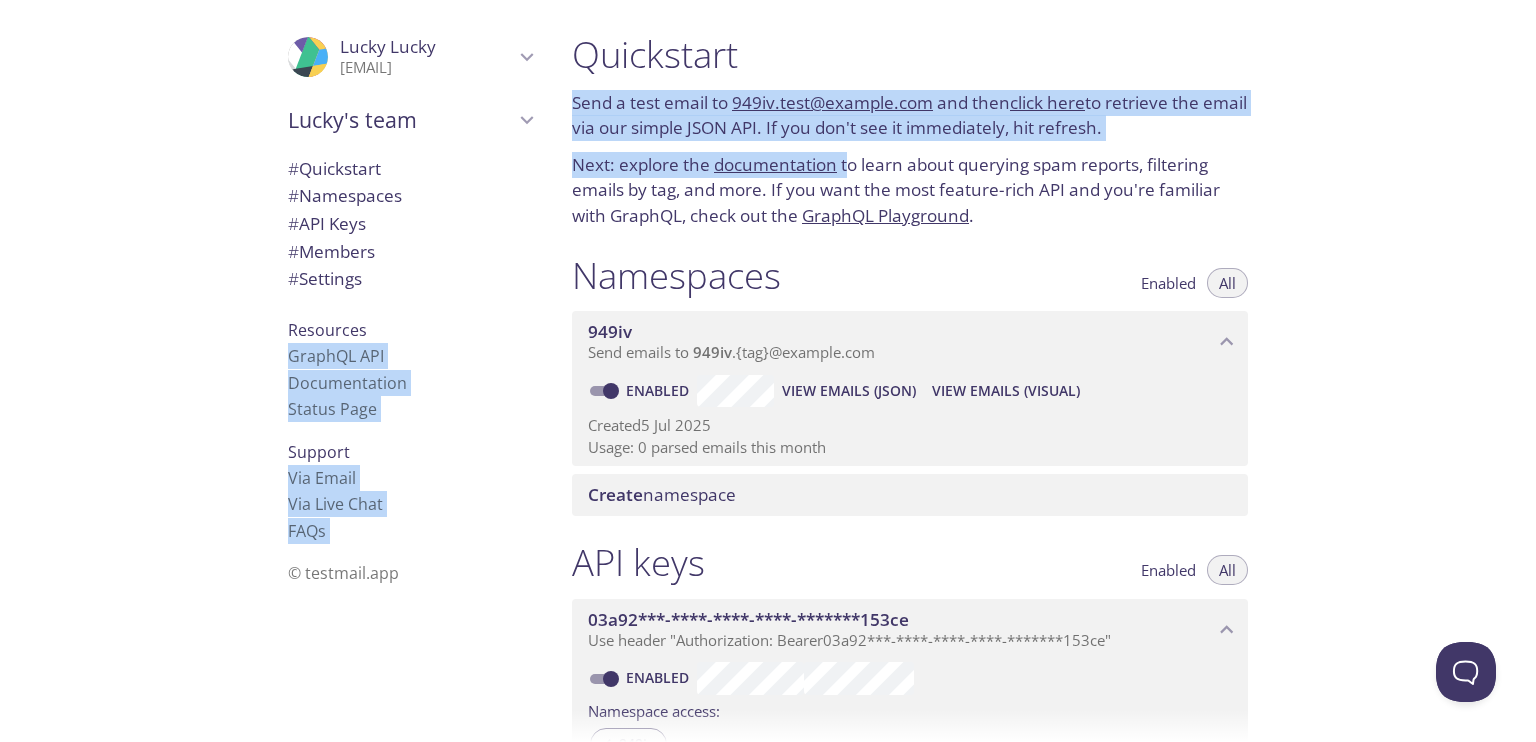 drag, startPoint x: 553, startPoint y: 8, endPoint x: 848, endPoint y: 147, distance: 326.10733 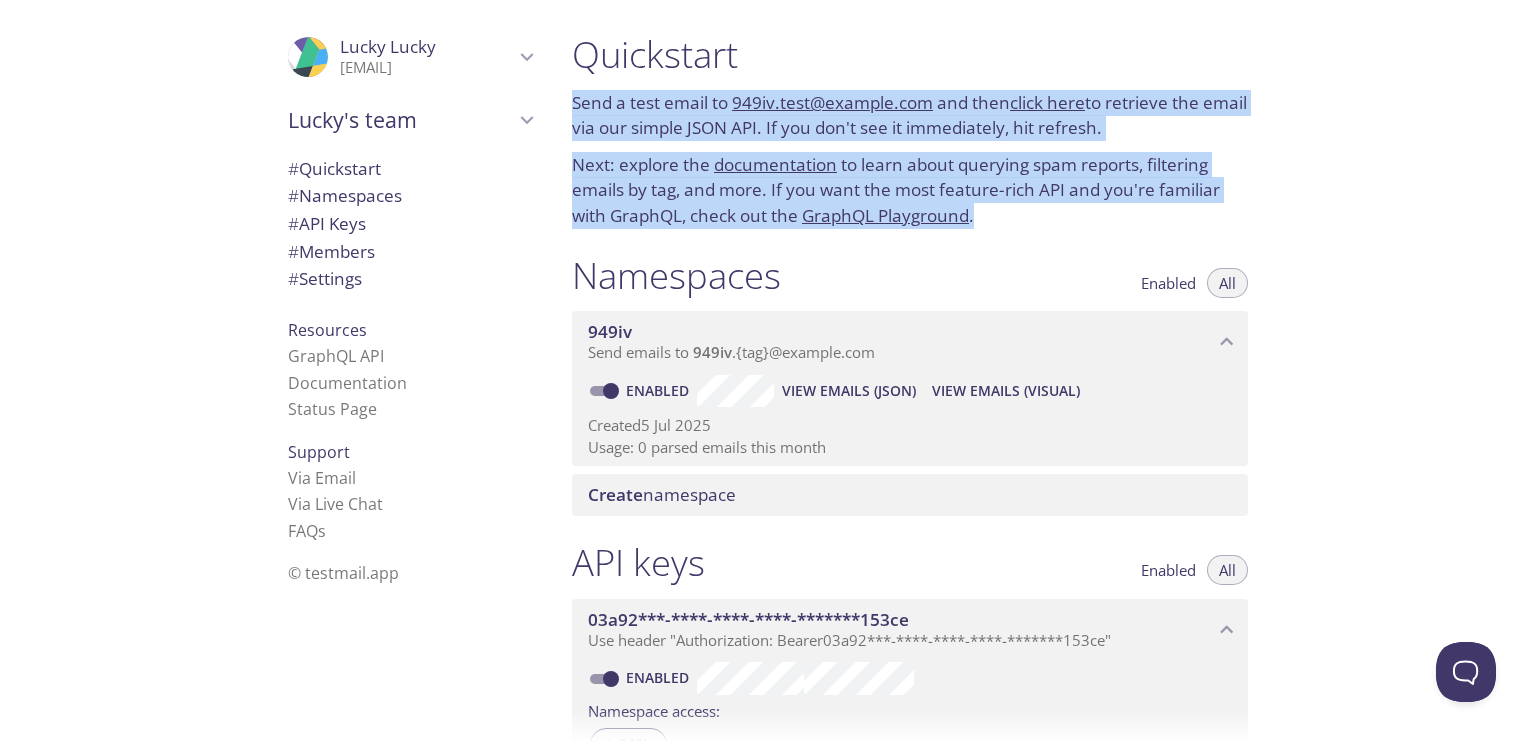 drag, startPoint x: 1045, startPoint y: 219, endPoint x: 565, endPoint y: 99, distance: 494.77267 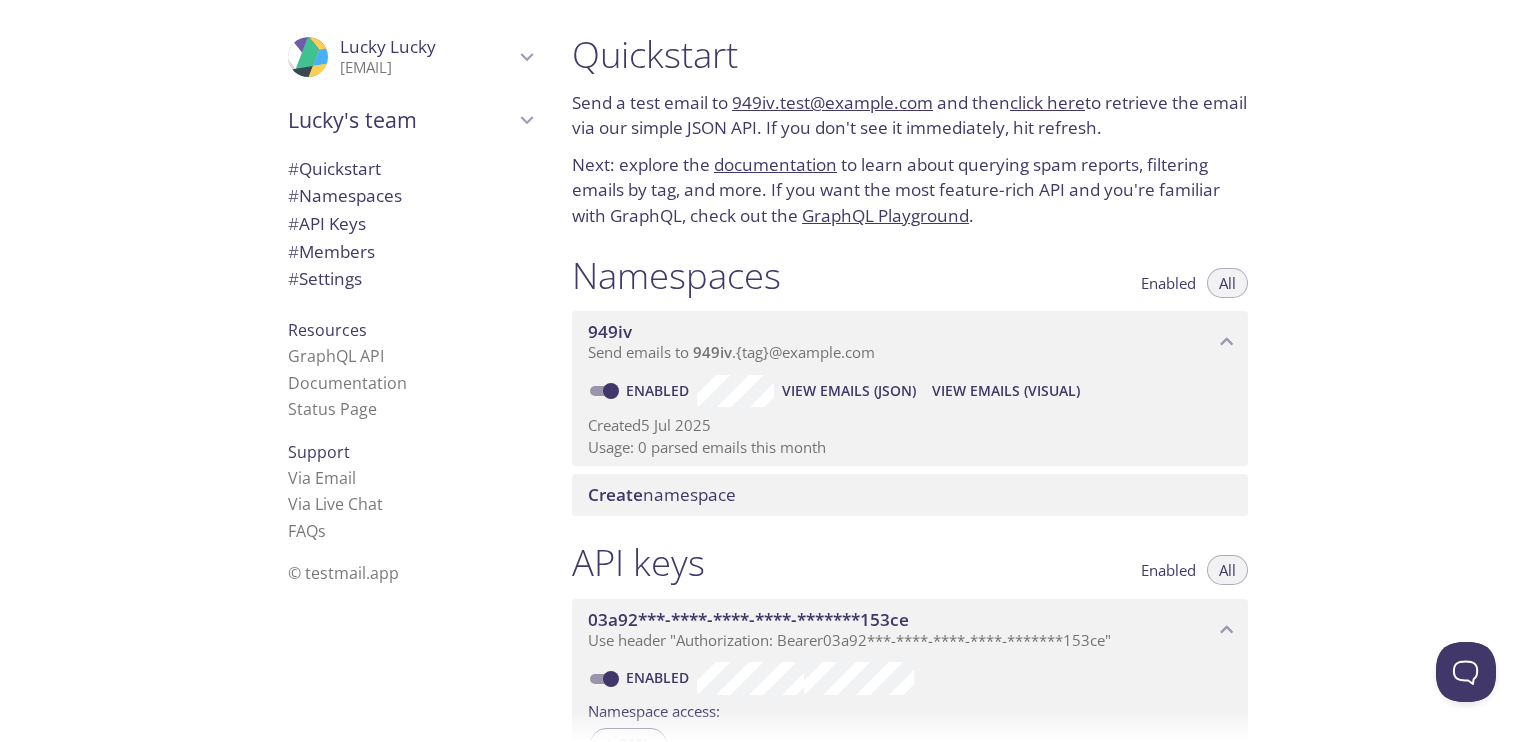 click on "ProfilePic [FIRST] [LAST] [EMAIL] User Settings Signout [FIRST]'s team Create new team # Quickstart # Namespaces # API Keys # Members # Settings Resources GraphQL API Documentation Status Page Support Via Email Via Live Chat FAQ s © testmail.app" at bounding box center [278, 371] 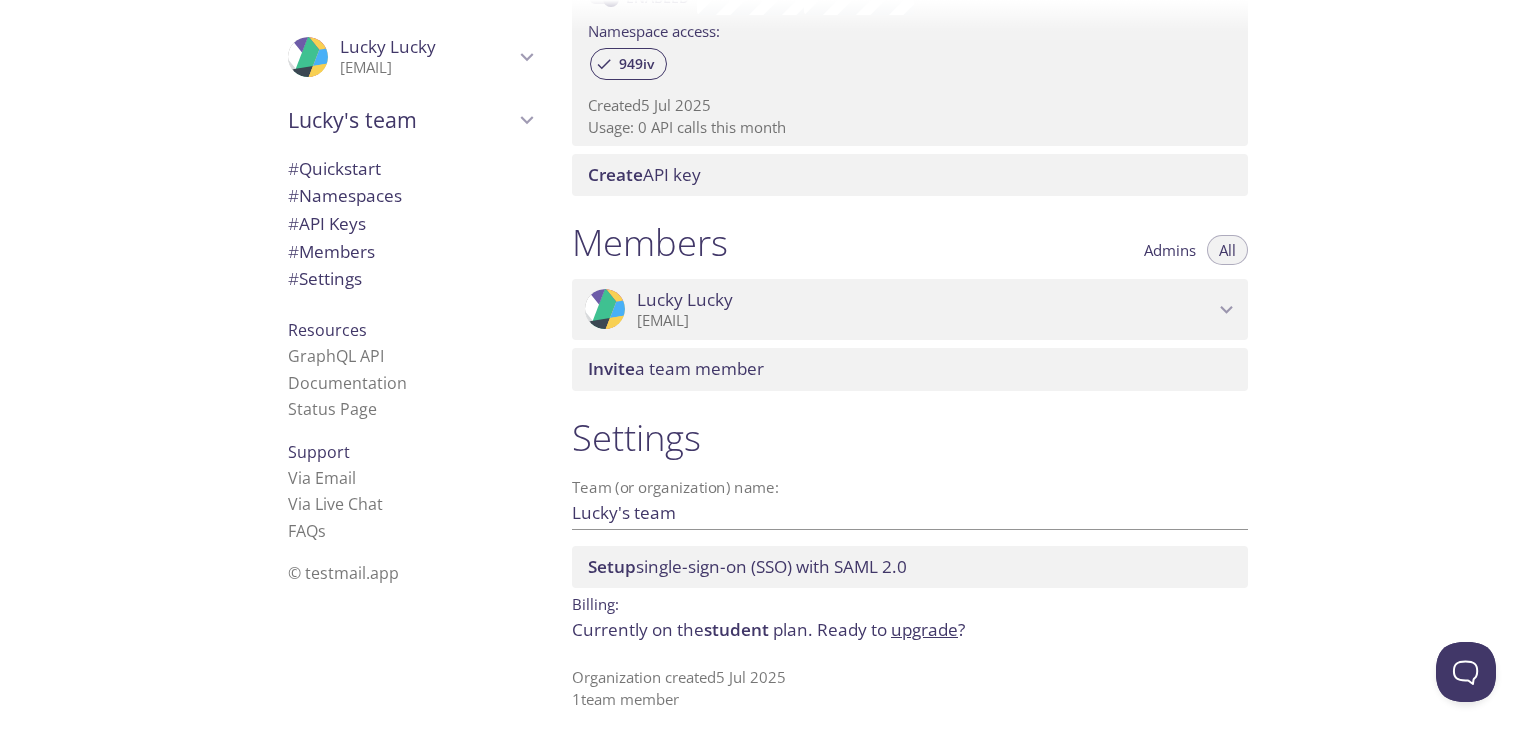 scroll, scrollTop: 20, scrollLeft: 0, axis: vertical 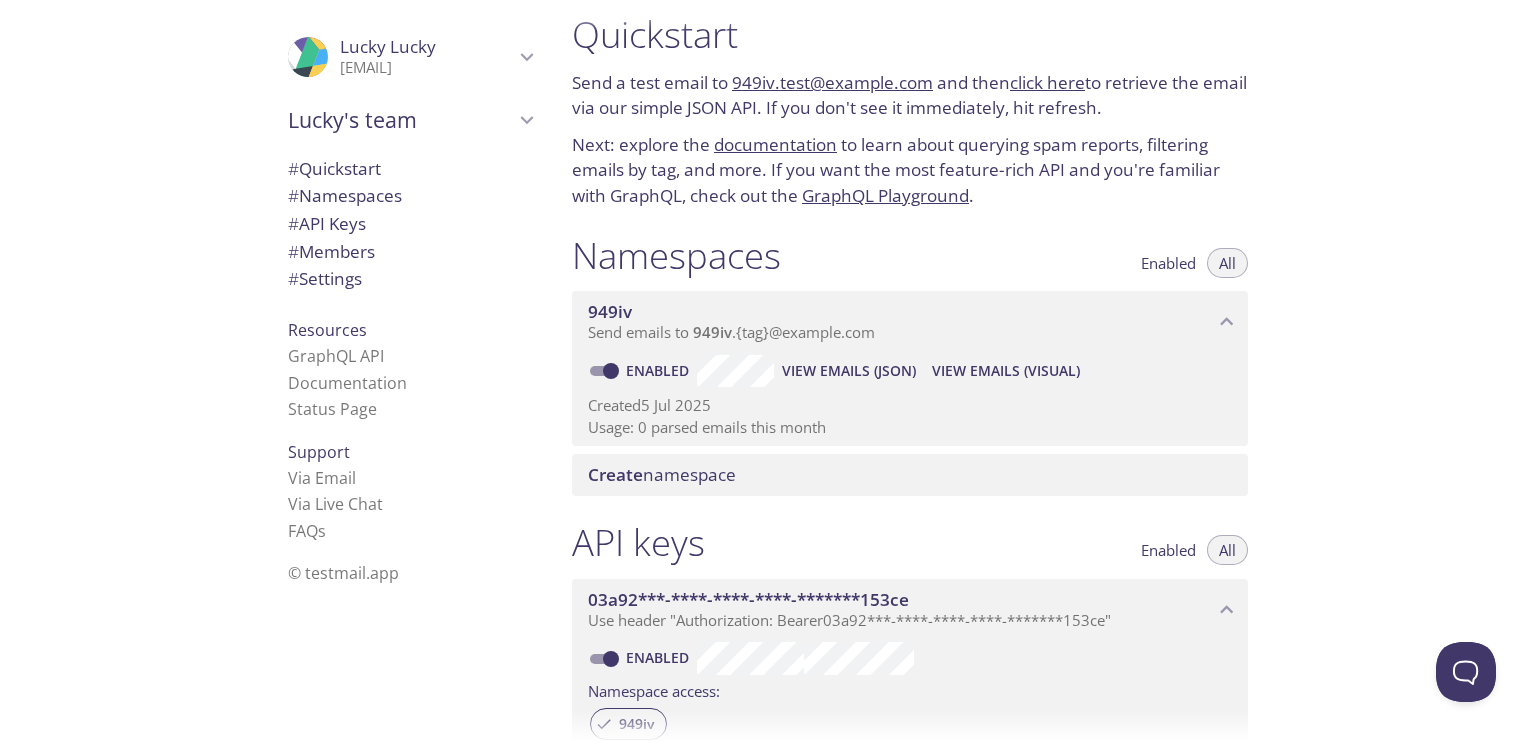 click on "View Emails (Visual)" at bounding box center [849, 371] 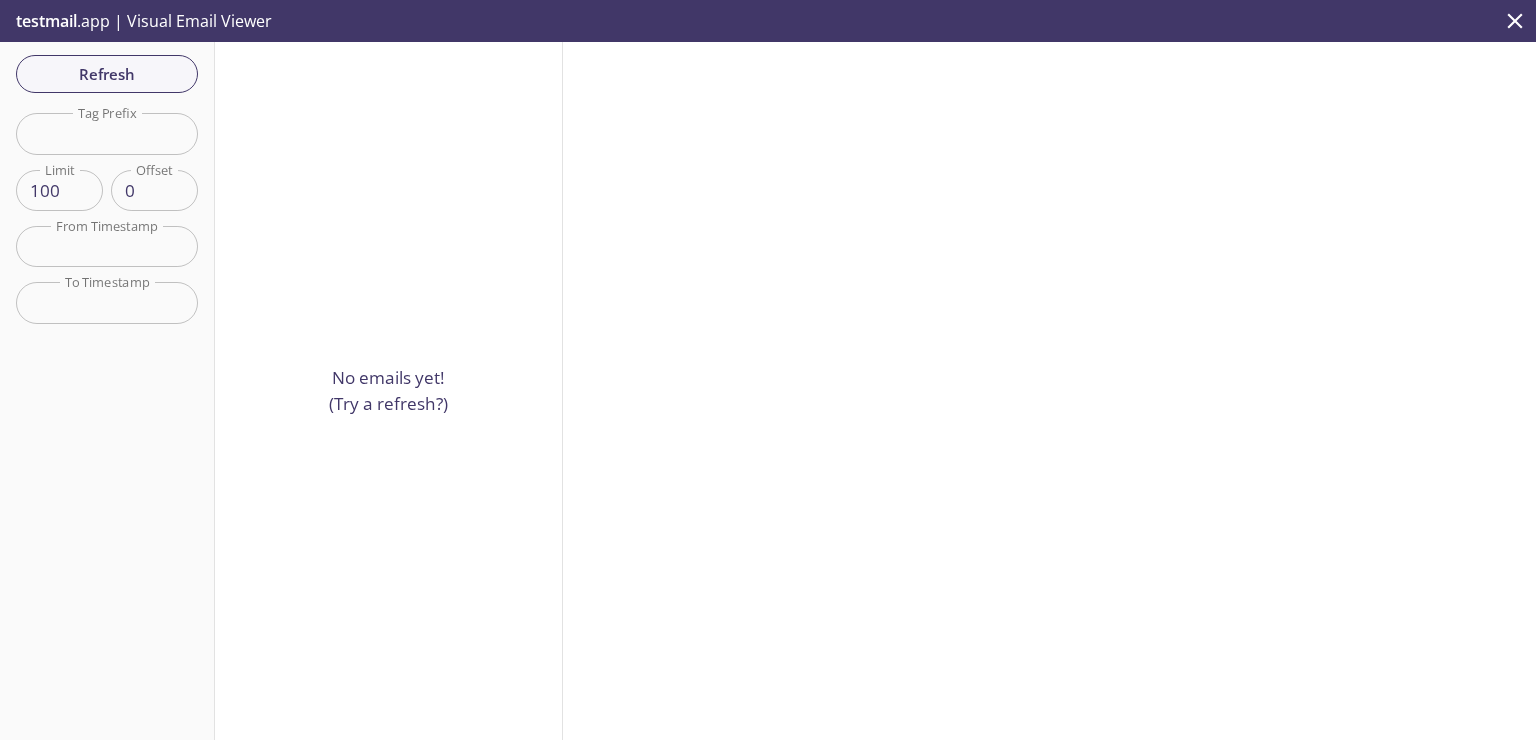 type 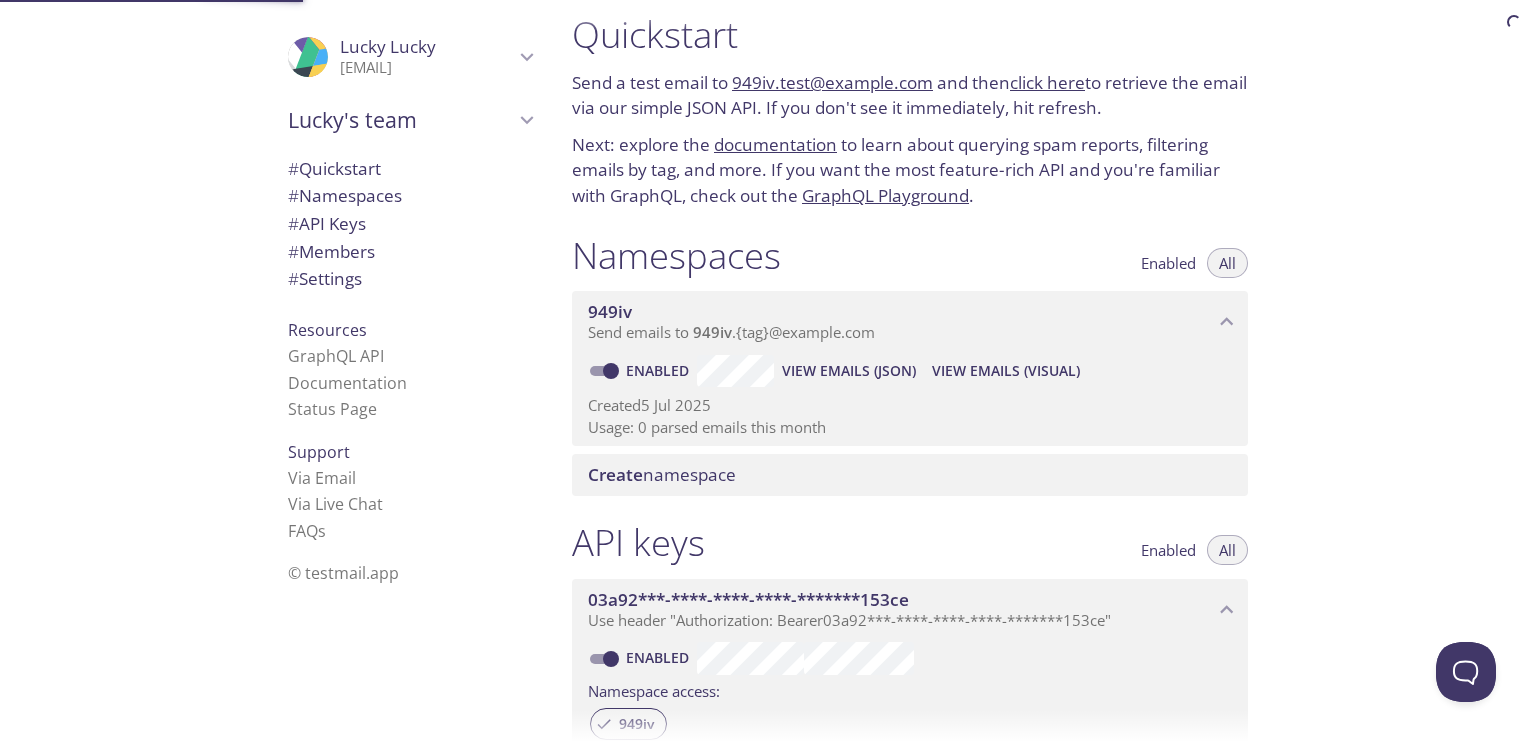click on "View Emails (JSON)" at bounding box center (849, 371) 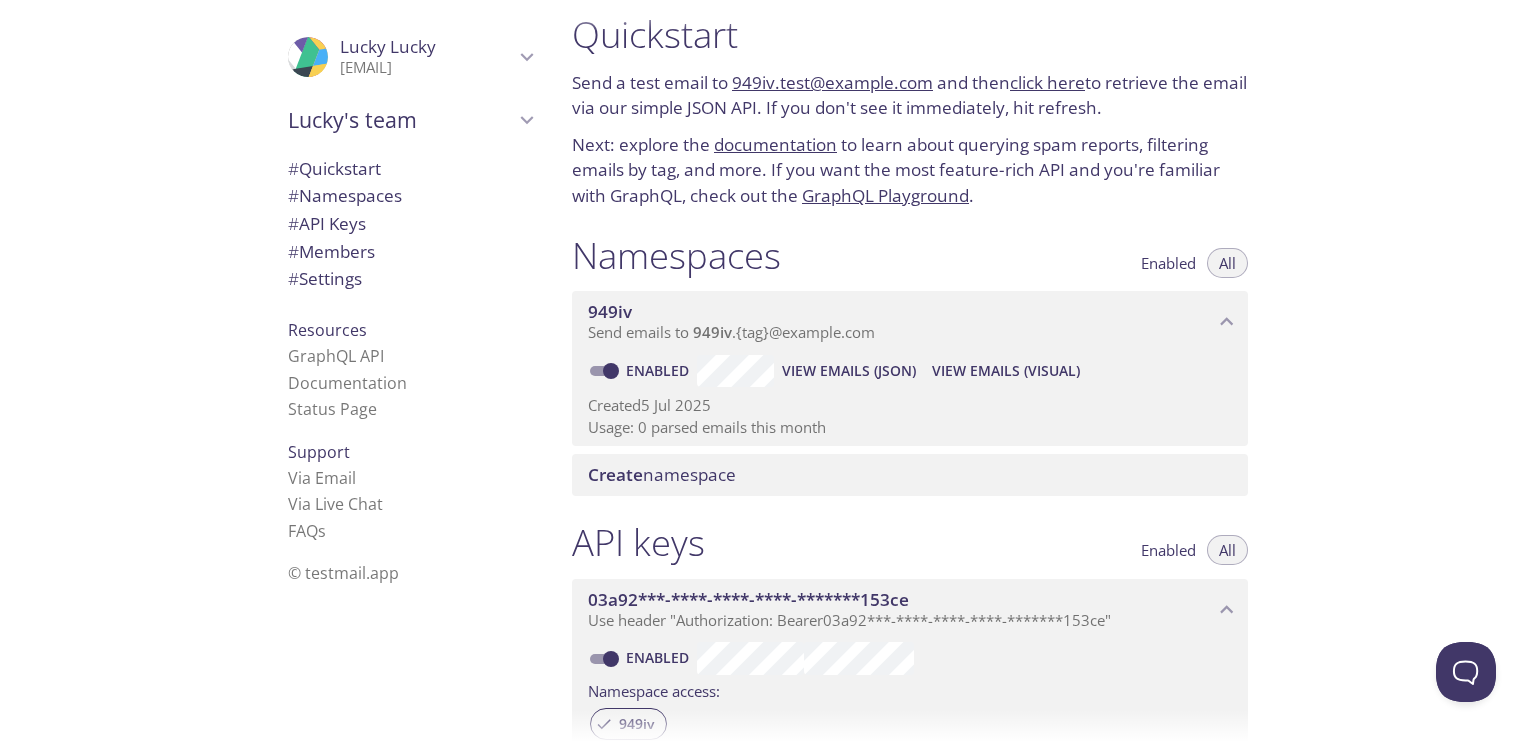 click on "View Emails (Visual)" at bounding box center (849, 371) 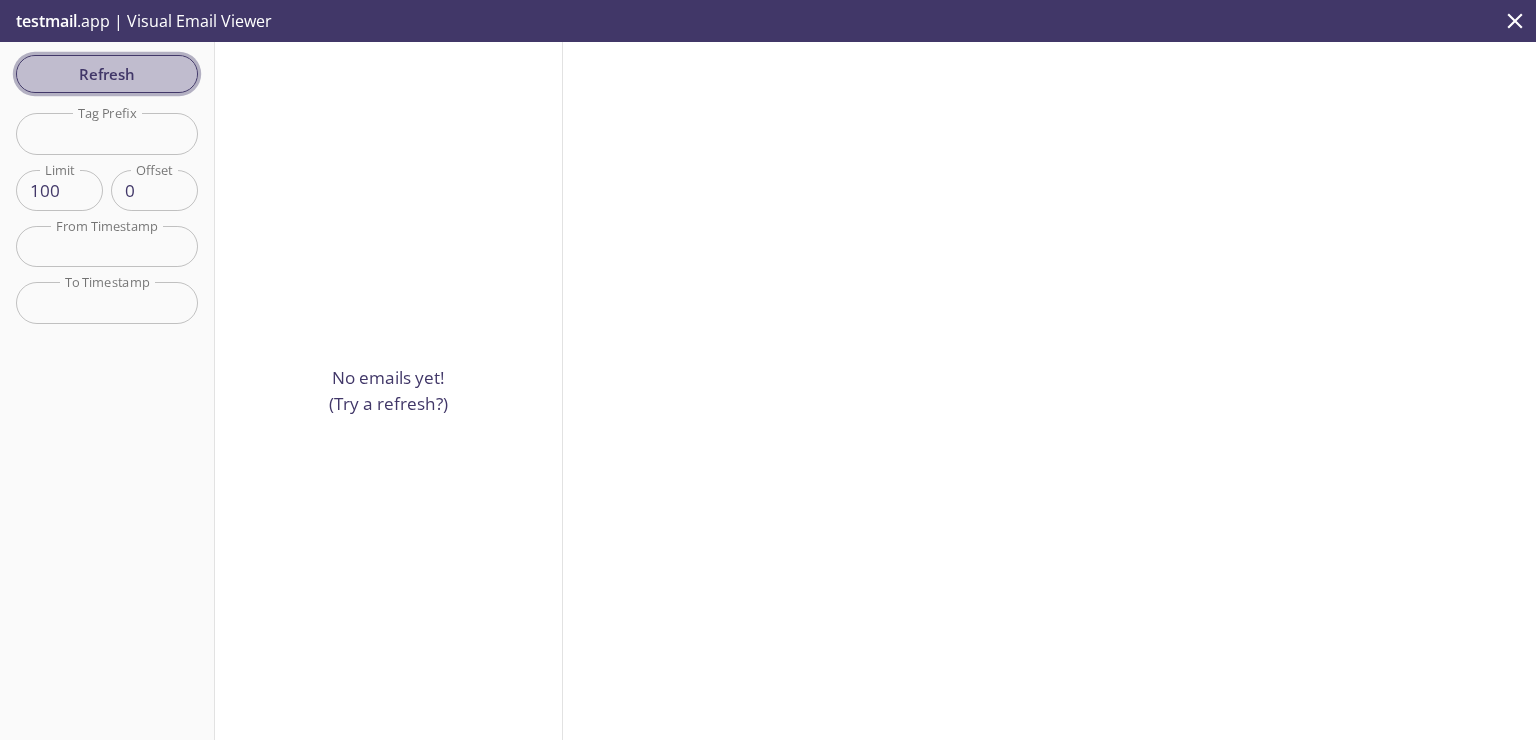 click on "Refresh" at bounding box center (107, 74) 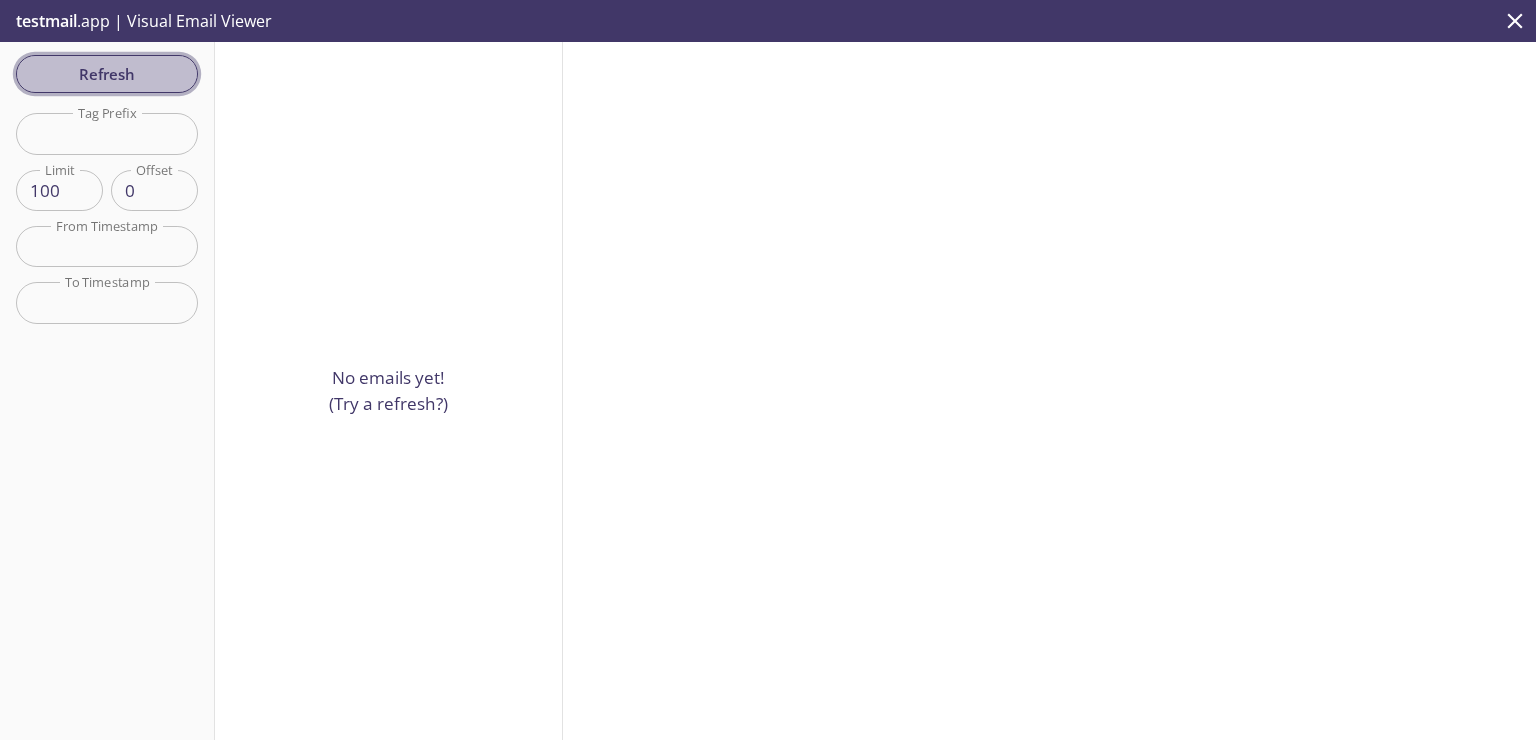 click on "Refresh" at bounding box center (107, 74) 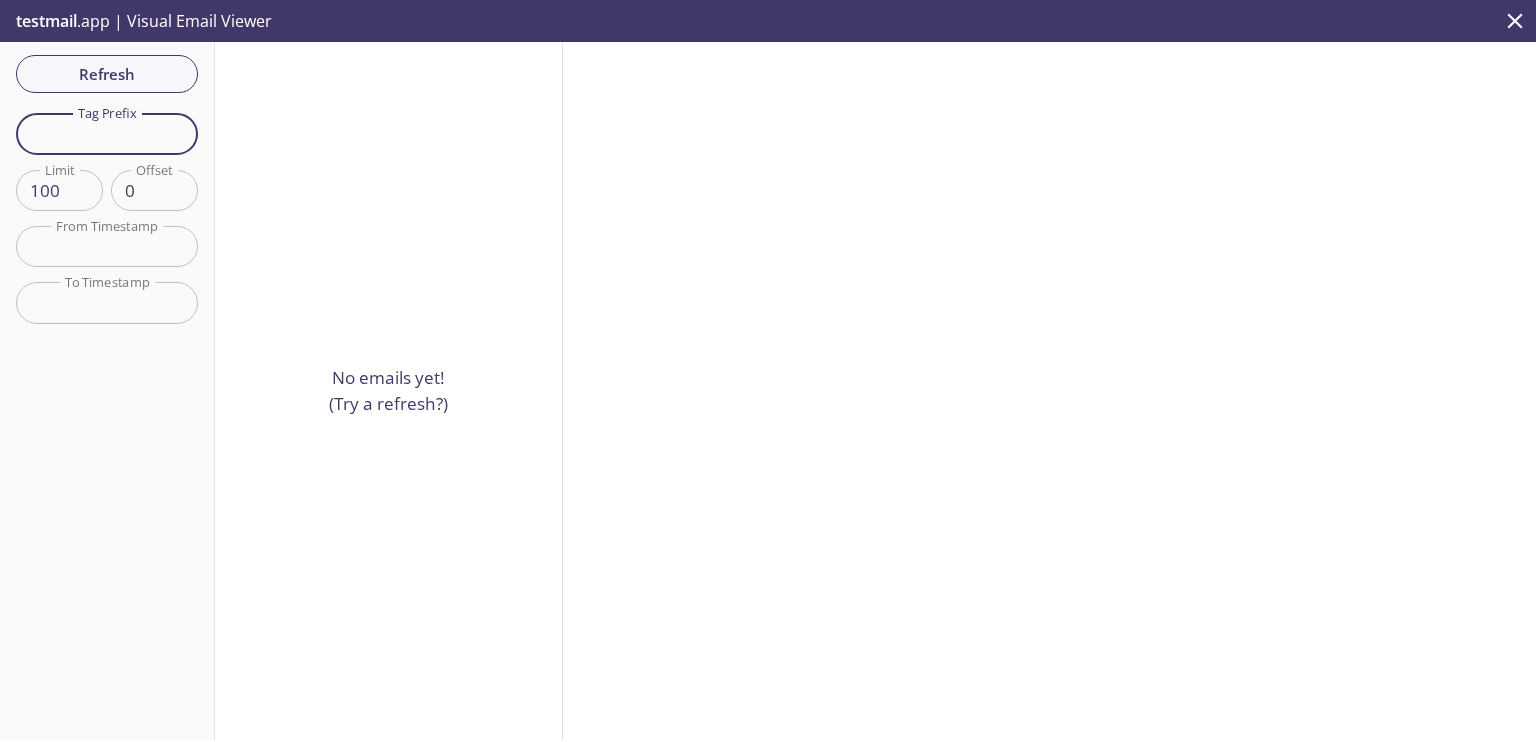 click at bounding box center [107, 133] 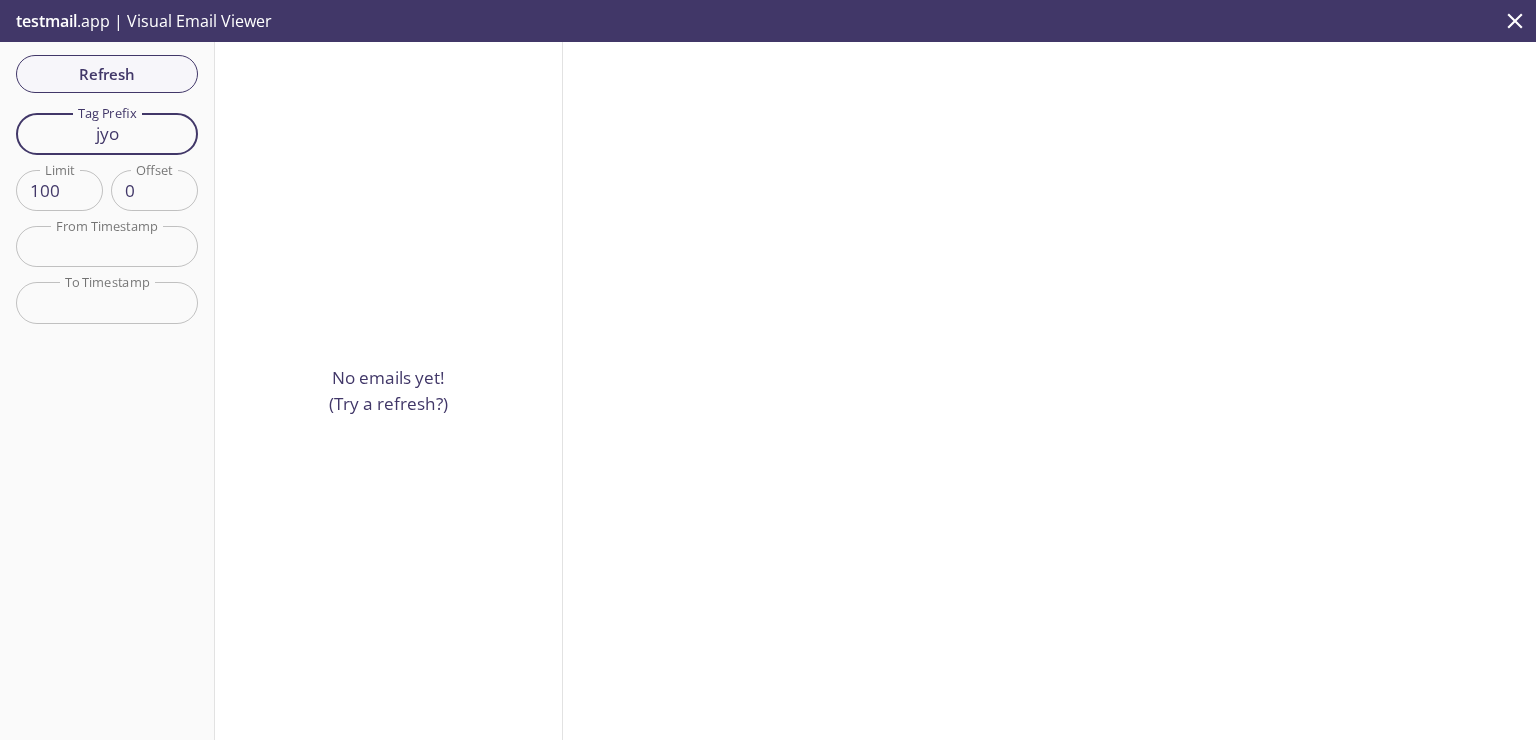 type on "jyo" 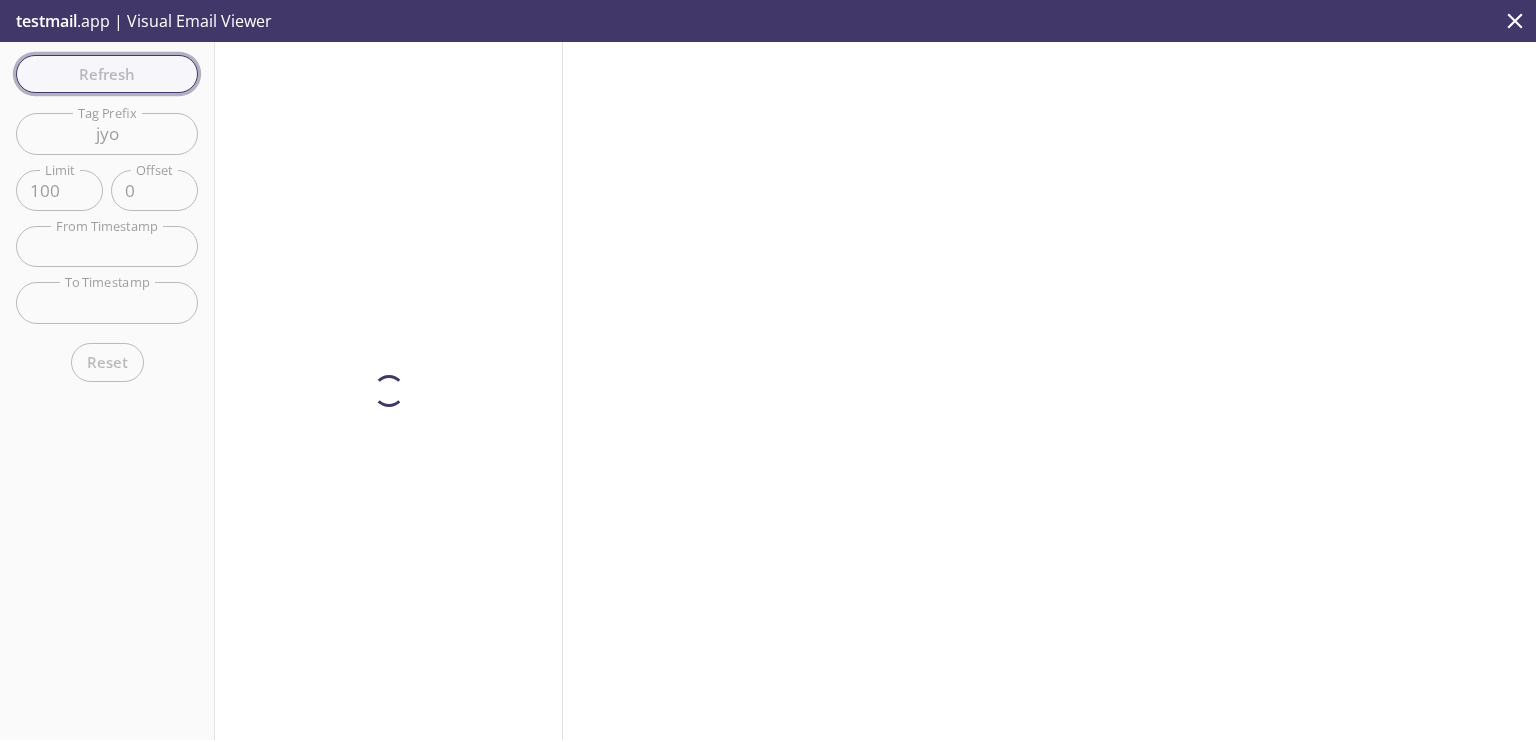 click on "Refresh Filters Tag Prefix jyo Tag Prefix Limit 100 Limit Offset 0 Offset From Timestamp From Timestamp To Timestamp To Timestamp Reset" at bounding box center [107, 391] 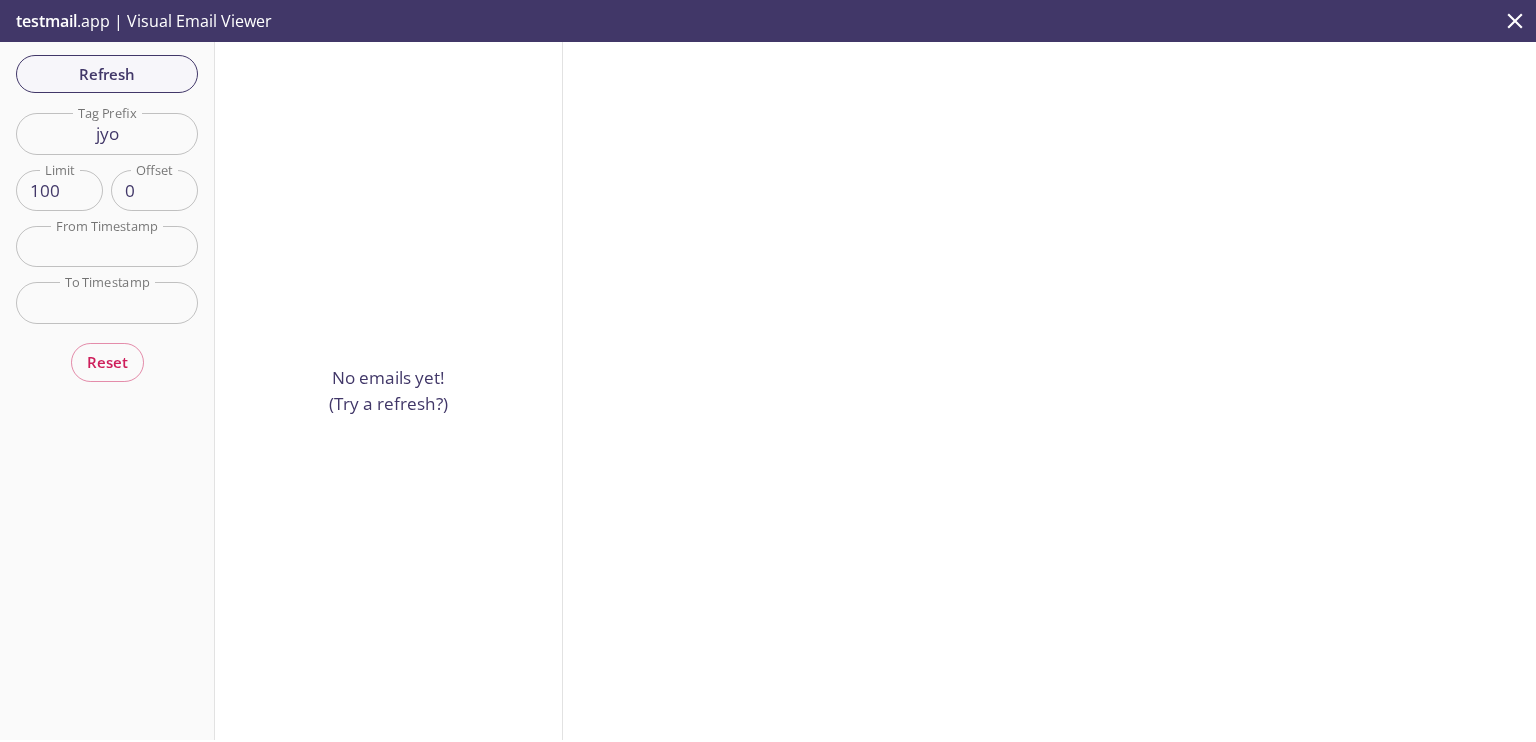 click at bounding box center (1049, 391) 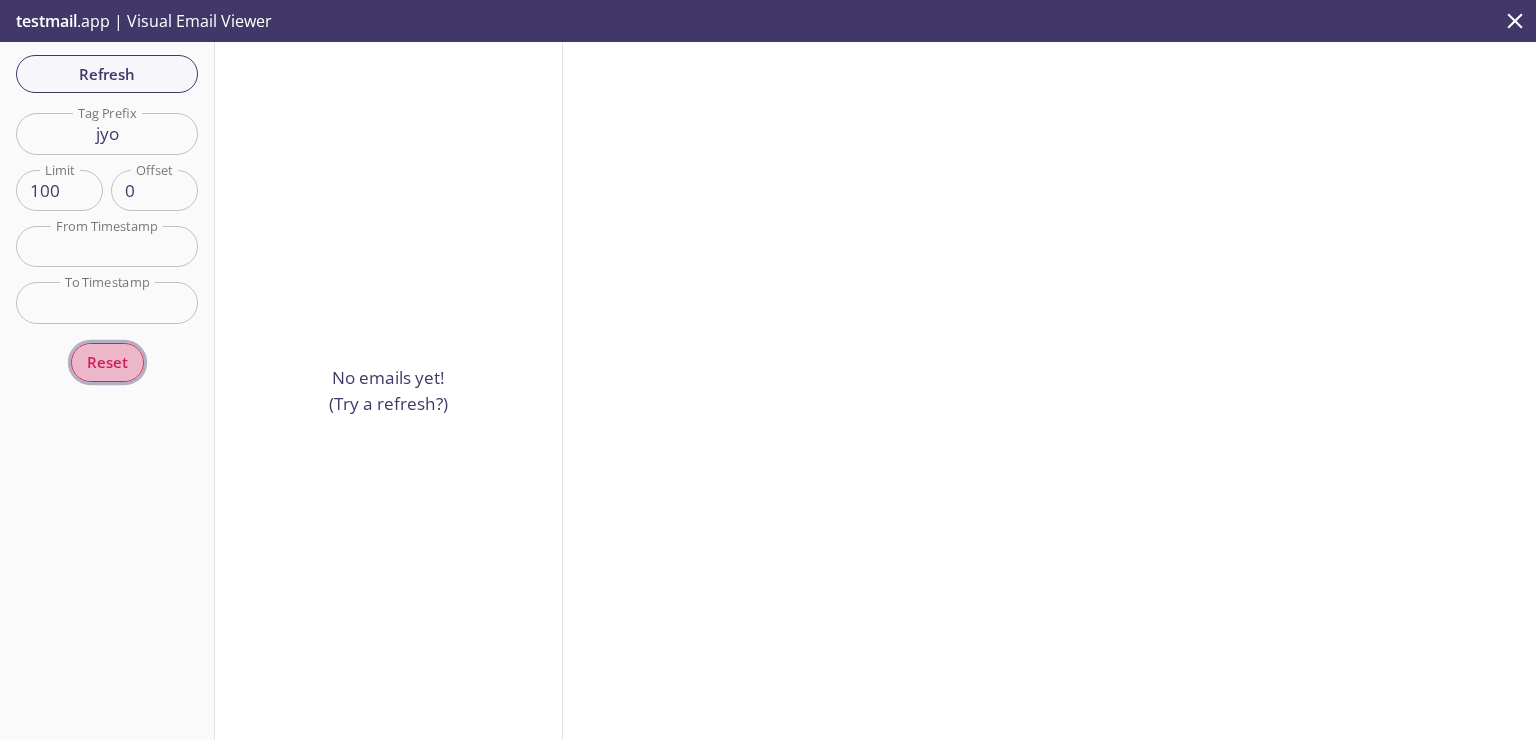 click on "Reset" at bounding box center [107, 362] 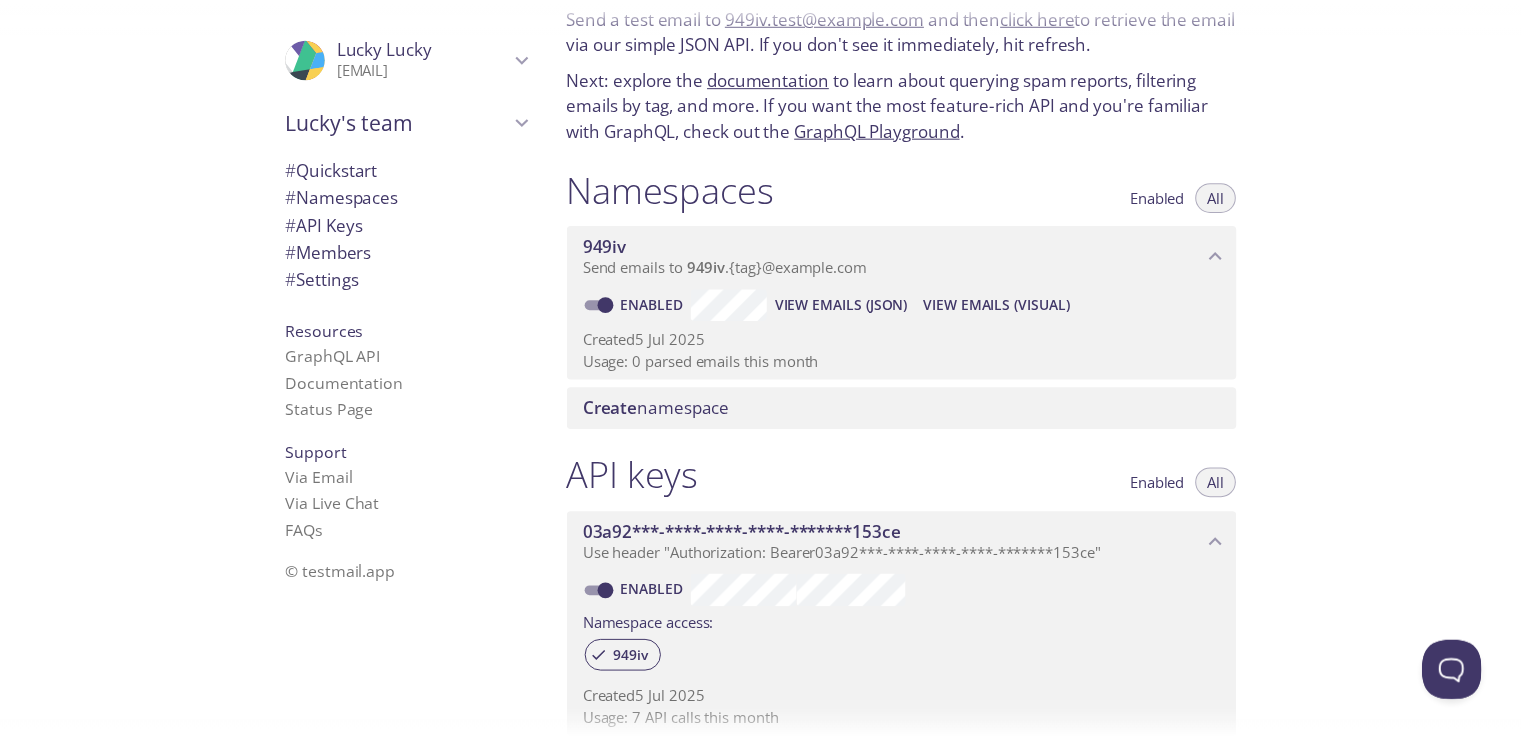 scroll, scrollTop: 88, scrollLeft: 0, axis: vertical 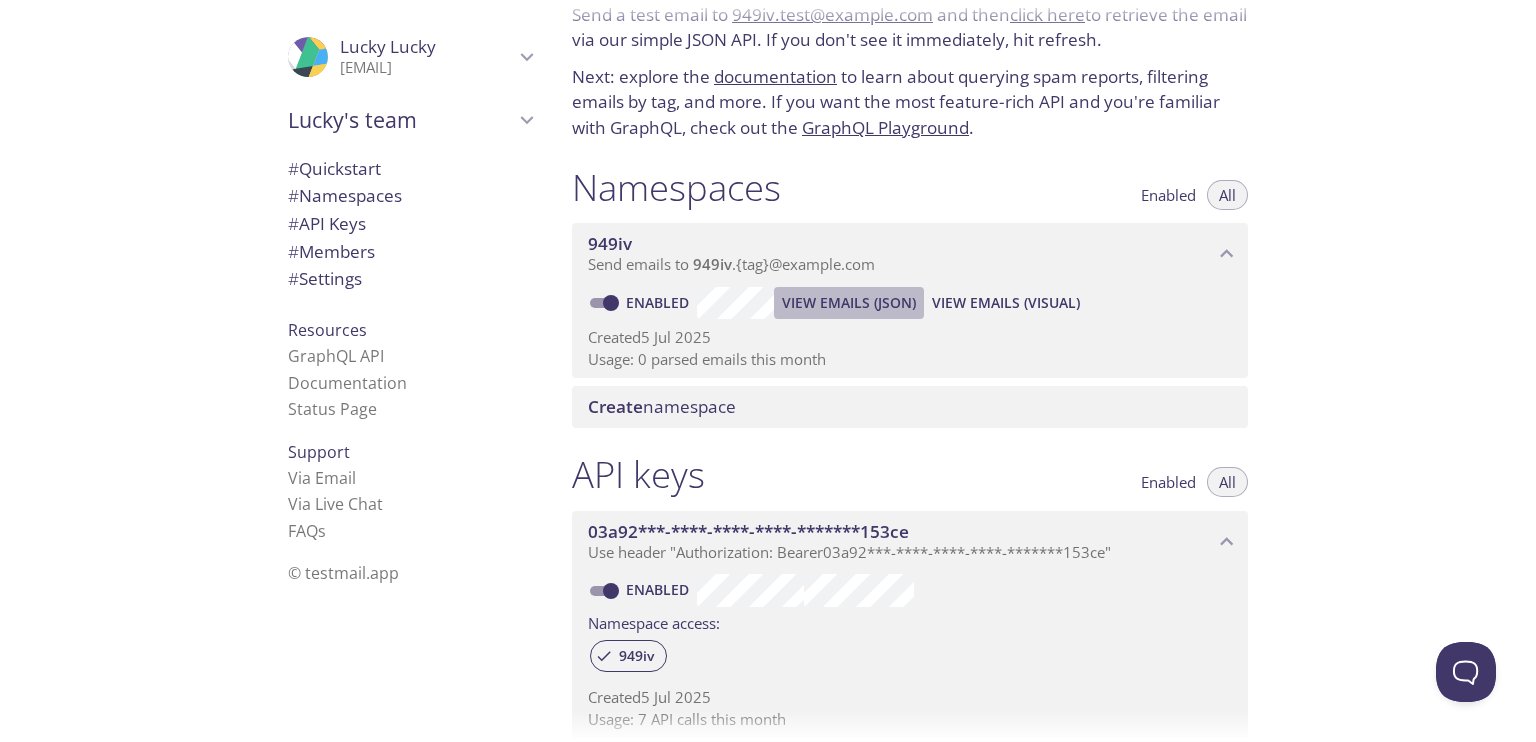 click on "View Emails (JSON)" at bounding box center (849, 303) 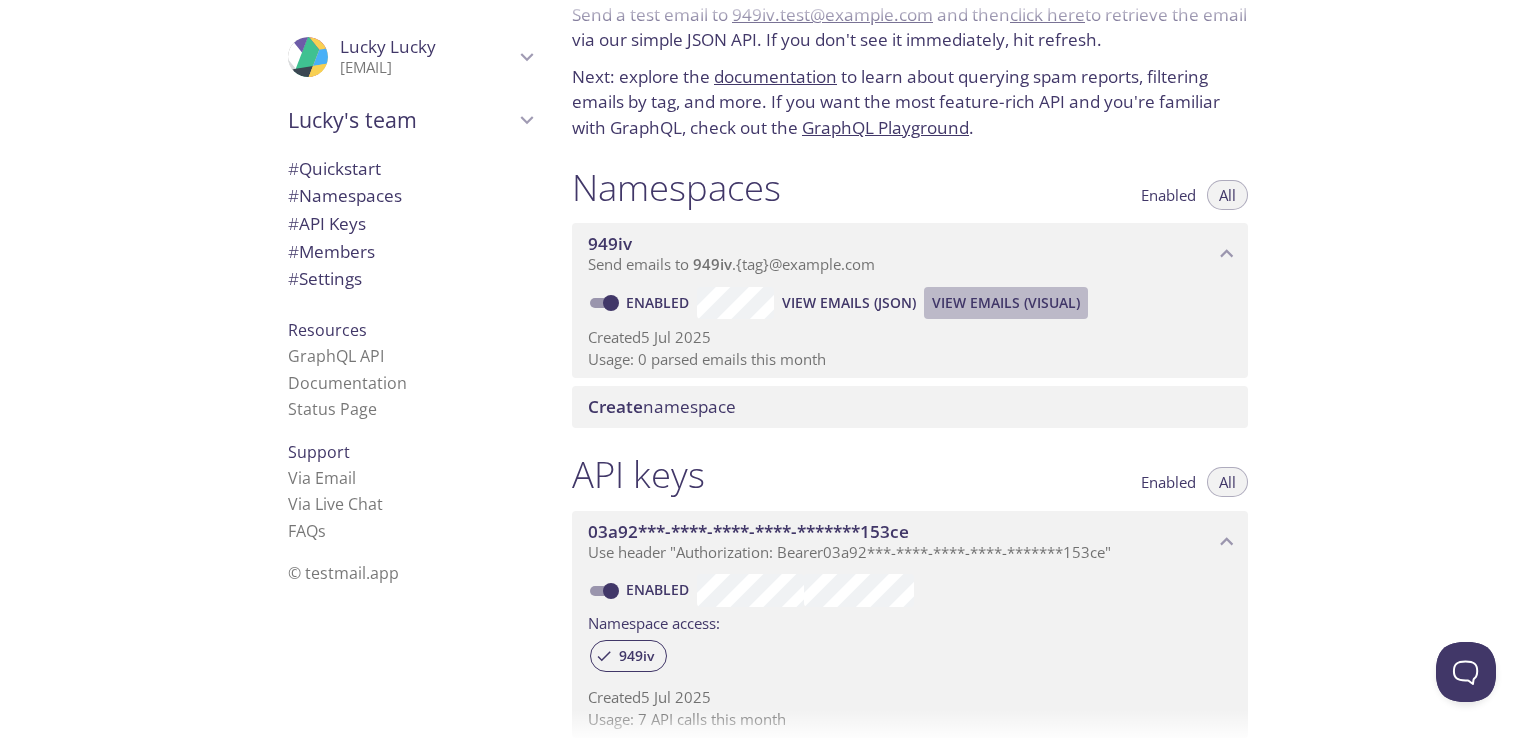 click on "View Emails (Visual)" at bounding box center [849, 303] 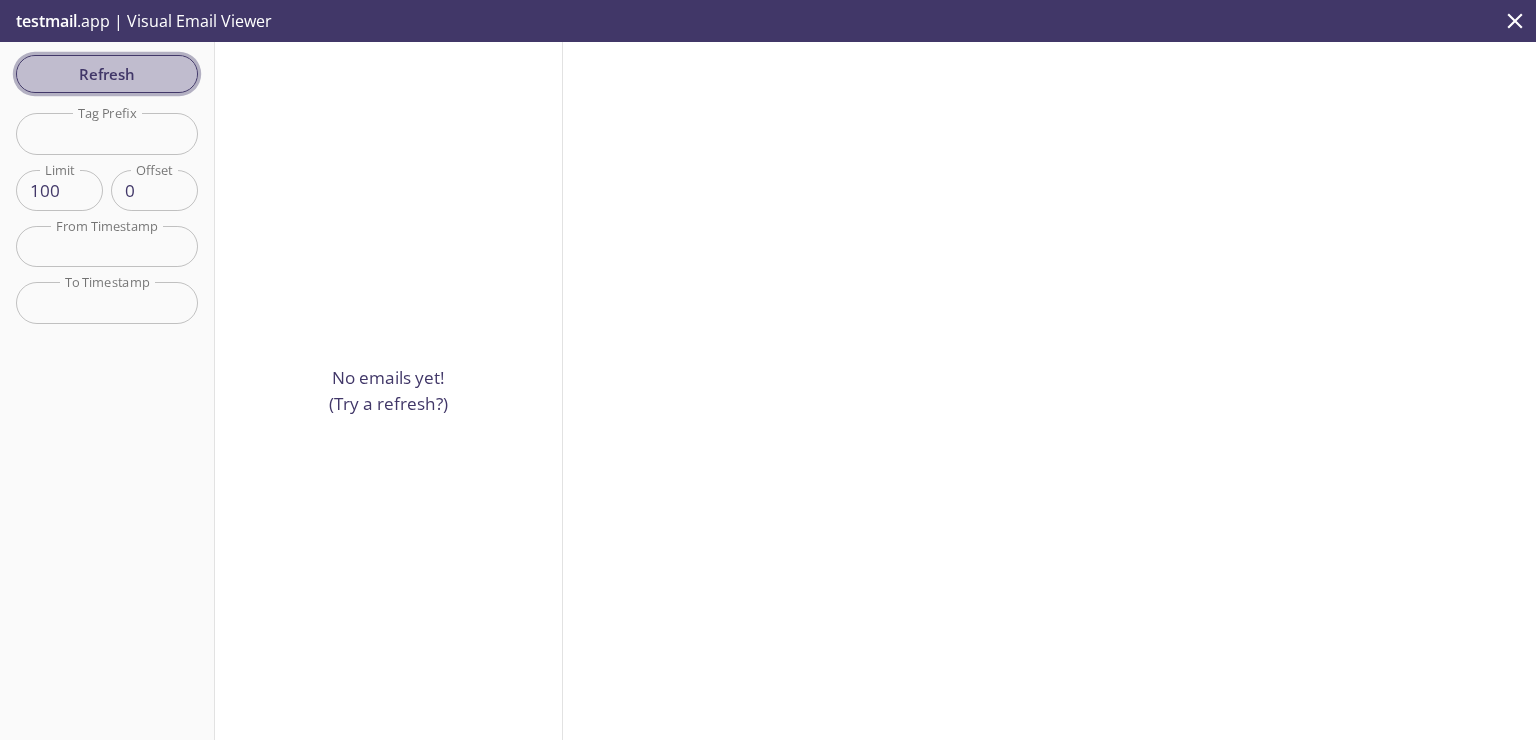click on "Refresh" at bounding box center (107, 74) 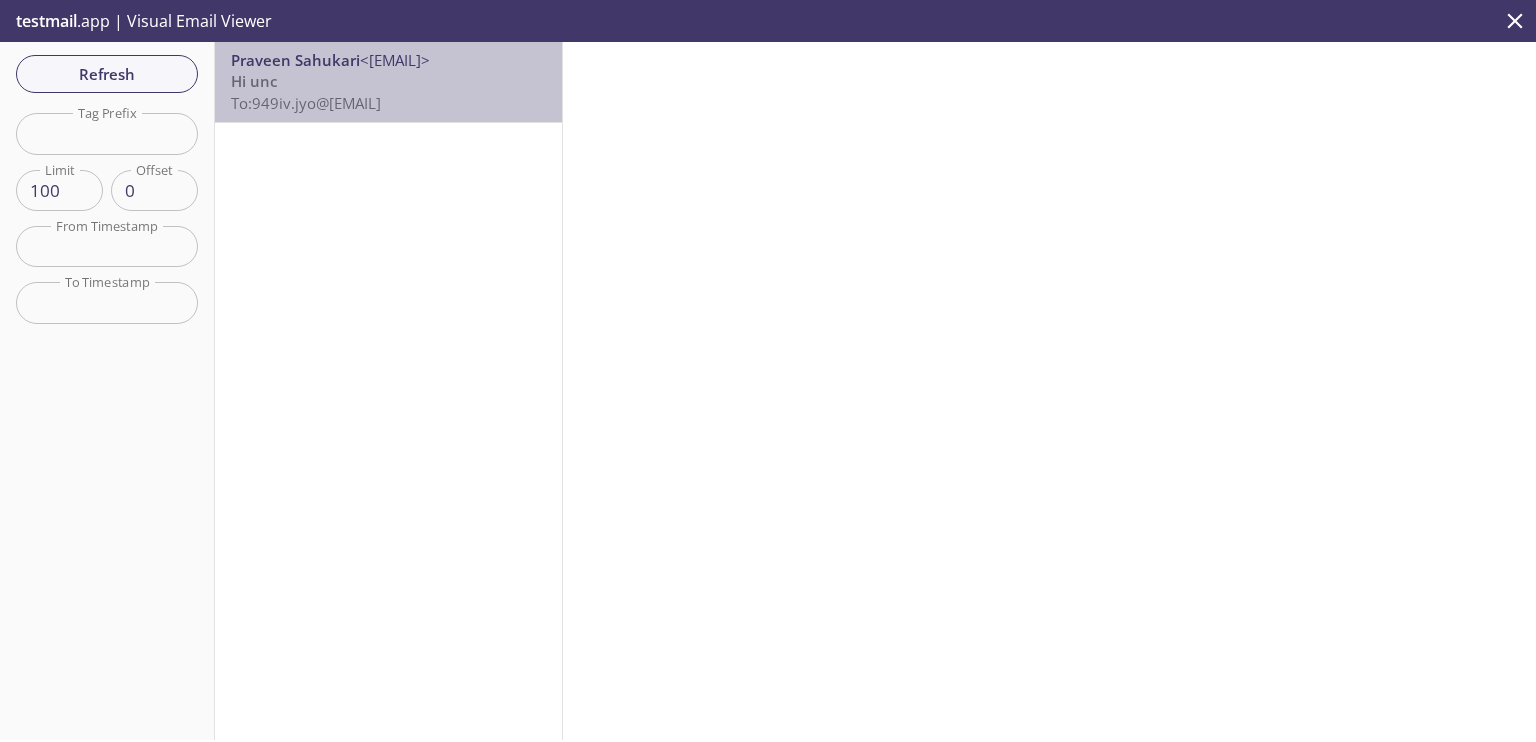 click on "Hi unc To:  949iv.jyo@inbox.testmail.app" at bounding box center [388, 92] 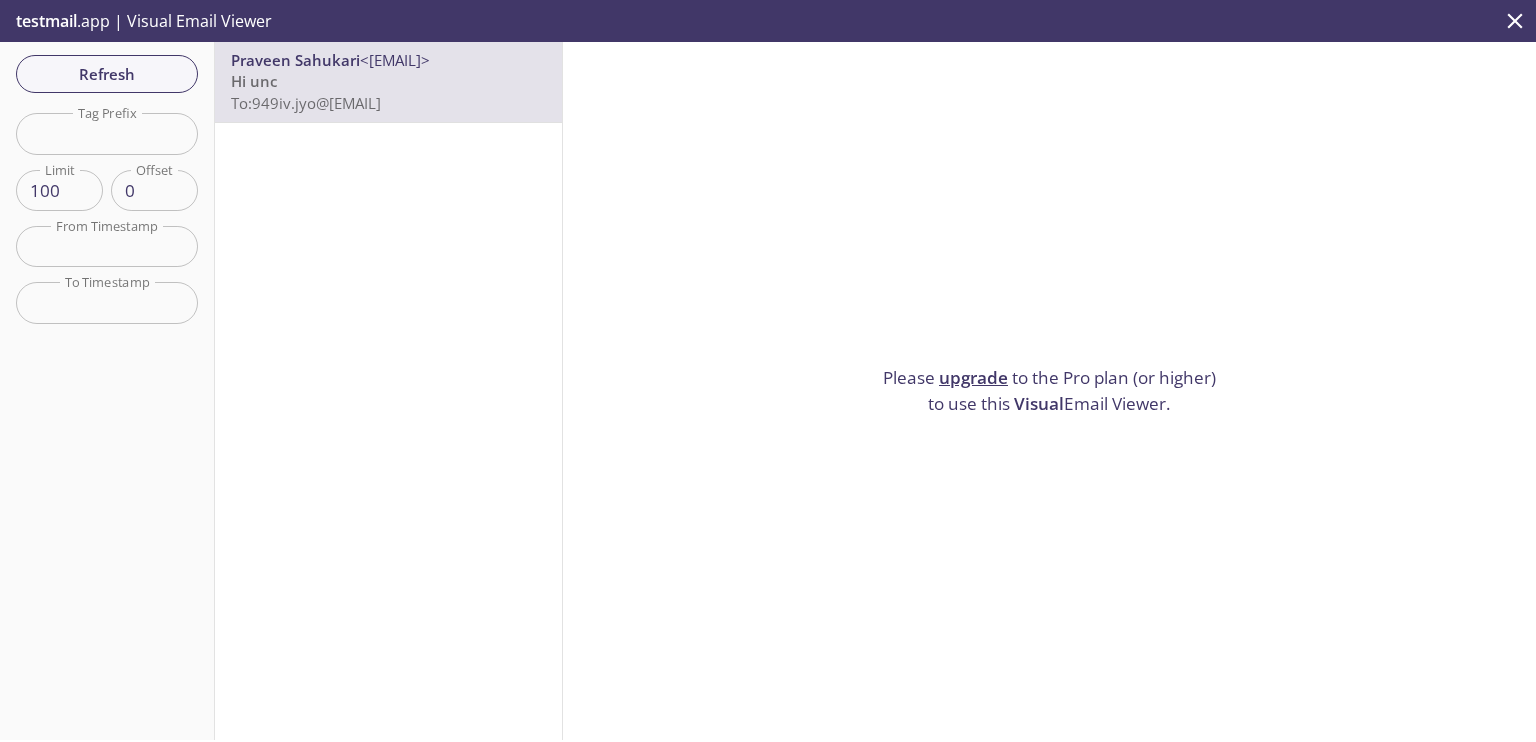 drag, startPoint x: 446, startPoint y: 83, endPoint x: 408, endPoint y: 67, distance: 41.231056 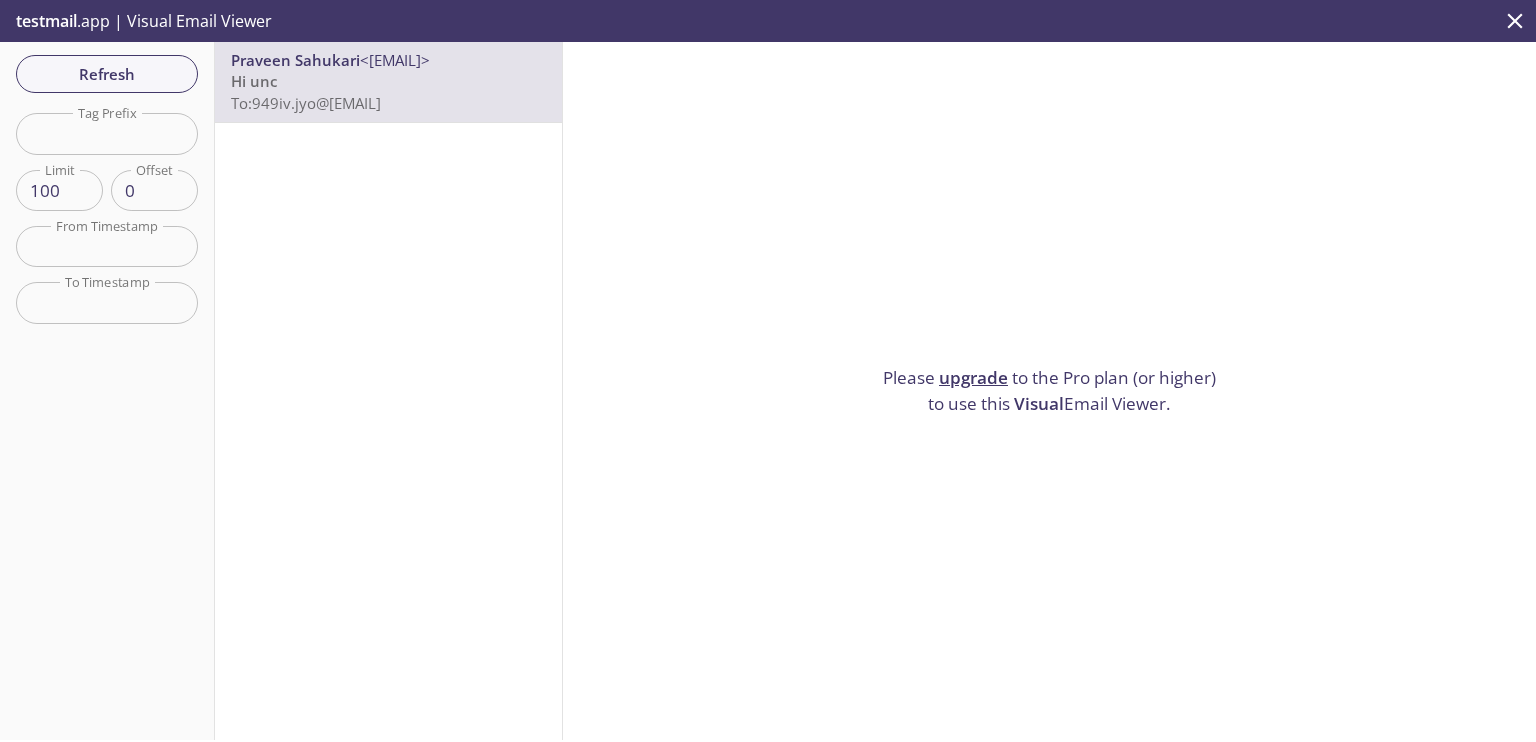 click on "Praveen Sahukari  <[EMAIL]> Hi unc To:  949iv.jyo@inbox.testmail.app" at bounding box center (388, 82) 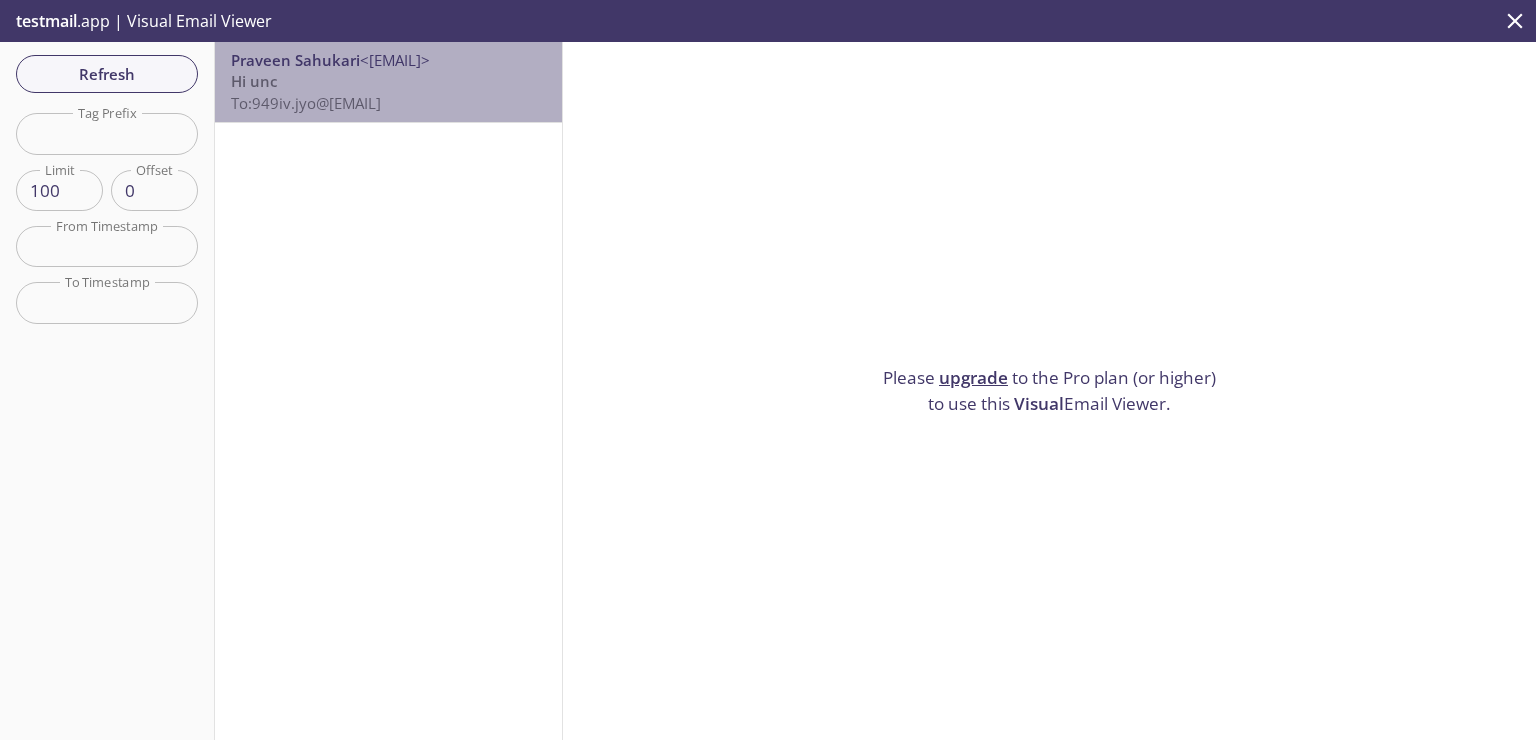 click on "<[EMAIL]>" at bounding box center [395, 60] 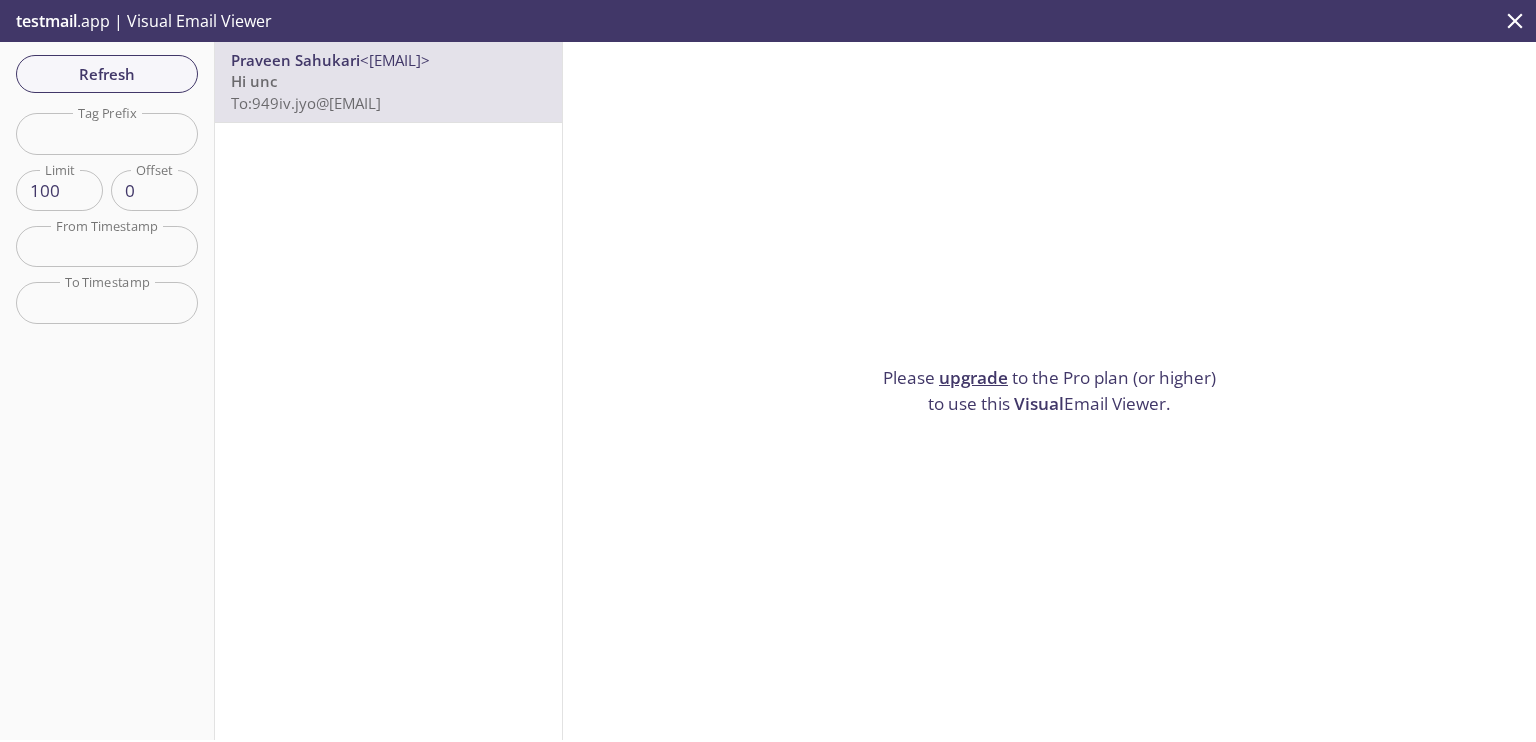click on "upgrade" at bounding box center (973, 377) 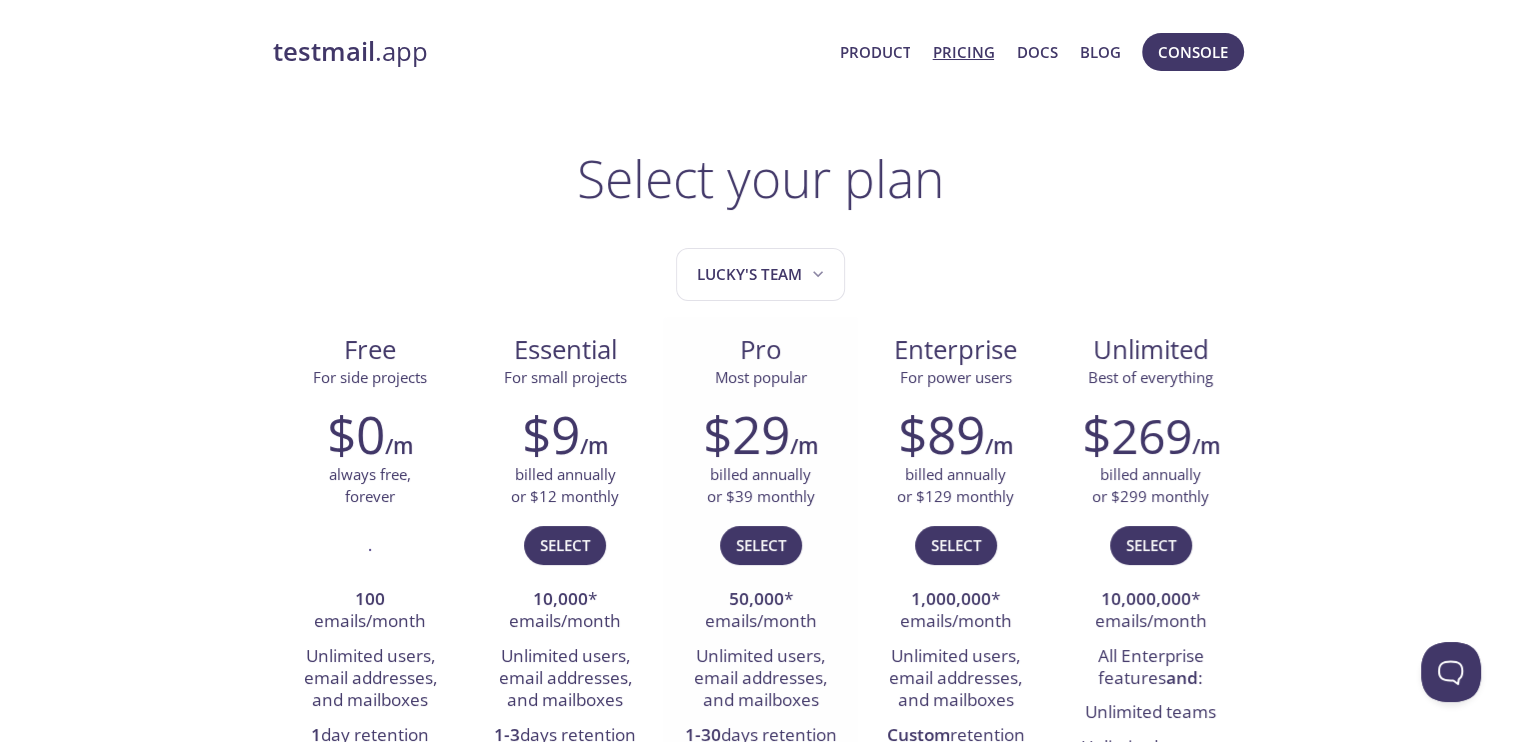scroll, scrollTop: 99, scrollLeft: 0, axis: vertical 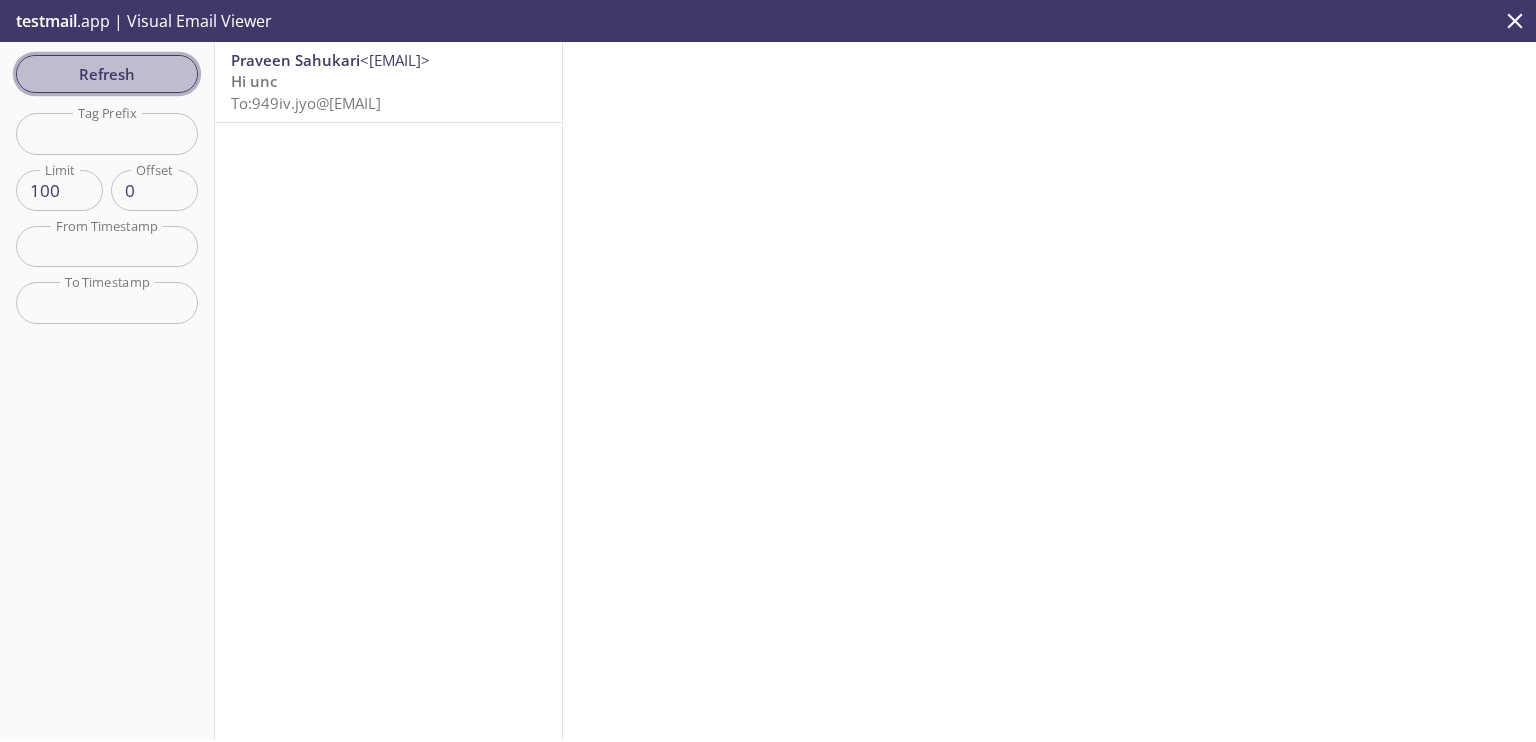 click on "Refresh" at bounding box center [107, 74] 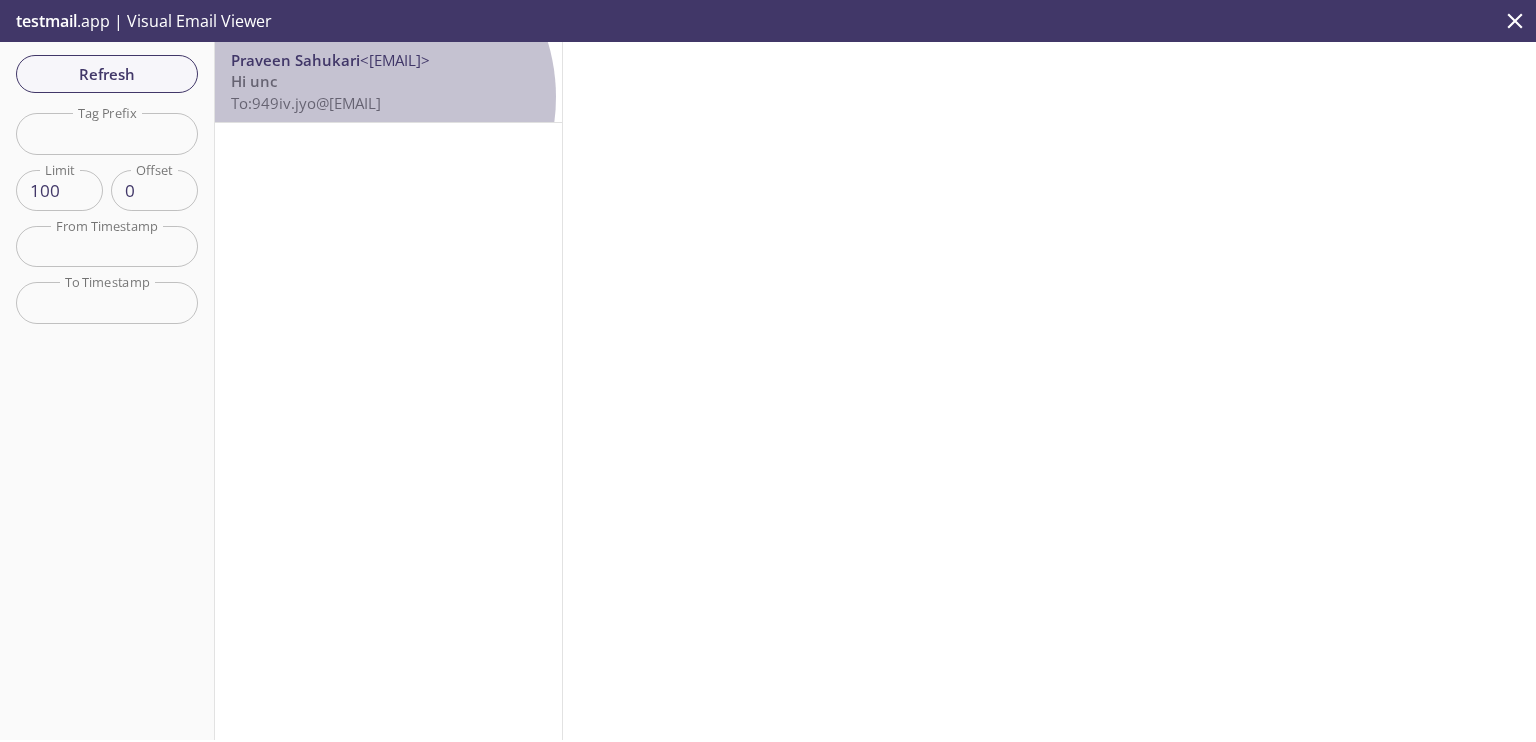 click on "To:  949iv.jyo@inbox.testmail.app" at bounding box center (306, 103) 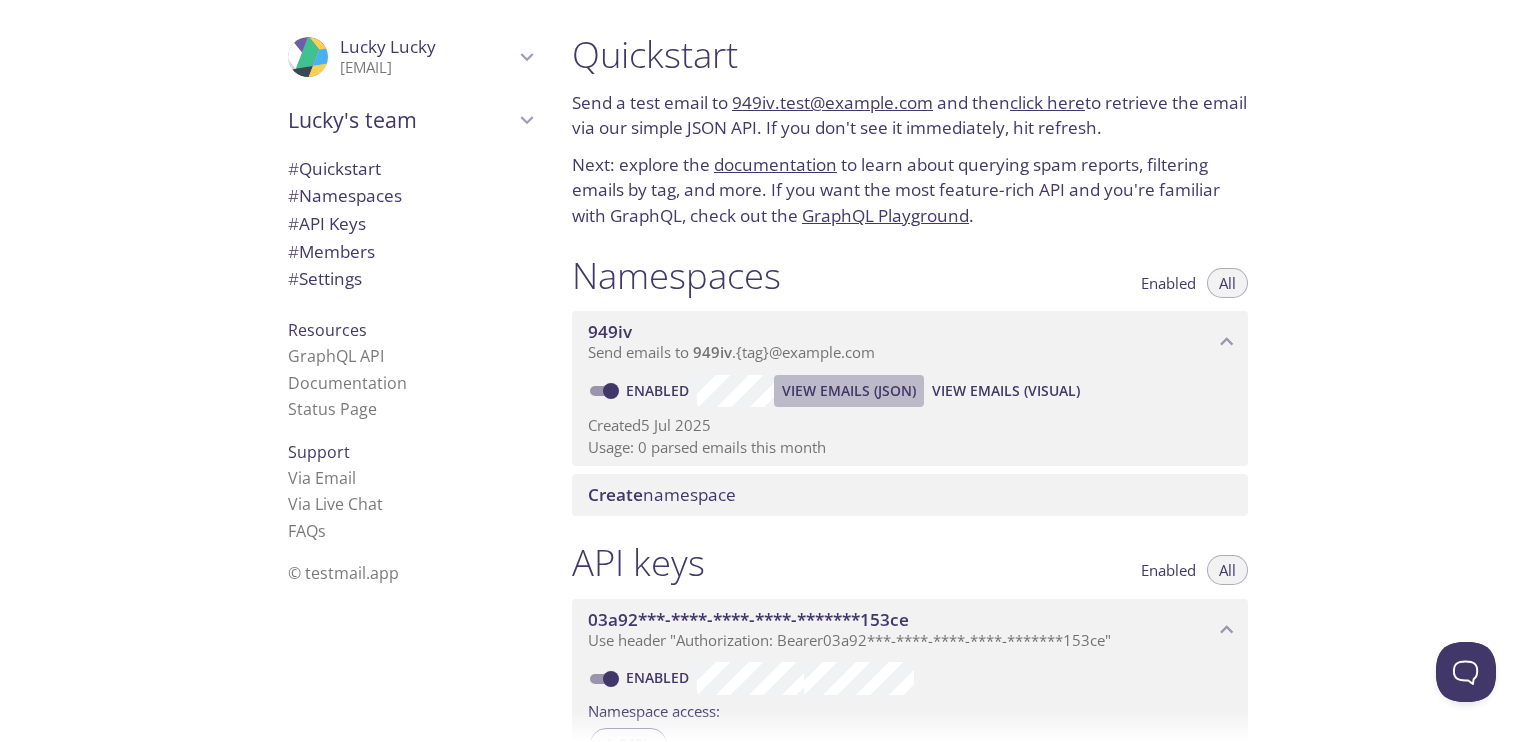click on "View Emails (JSON)" at bounding box center (849, 391) 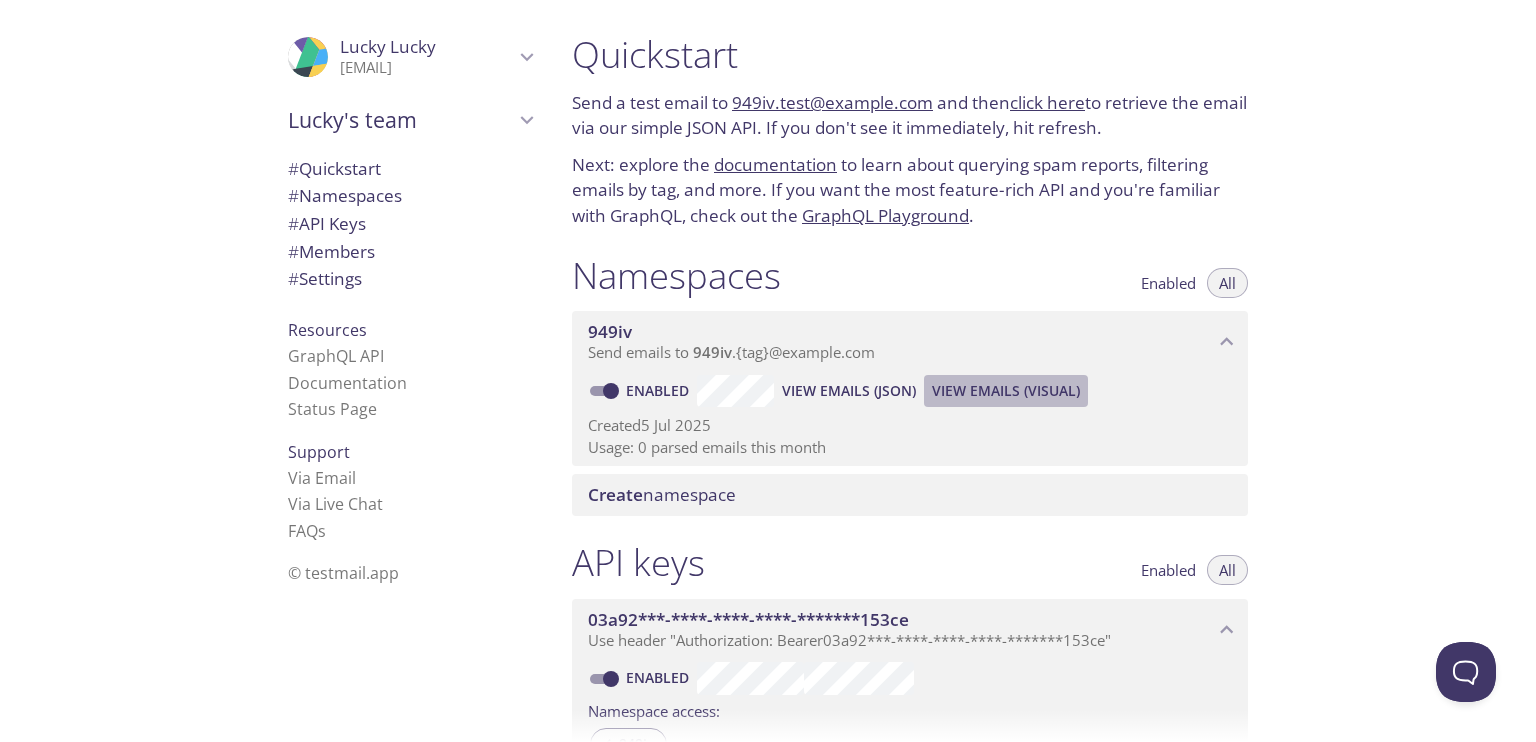 click on "View Emails (Visual)" at bounding box center [849, 391] 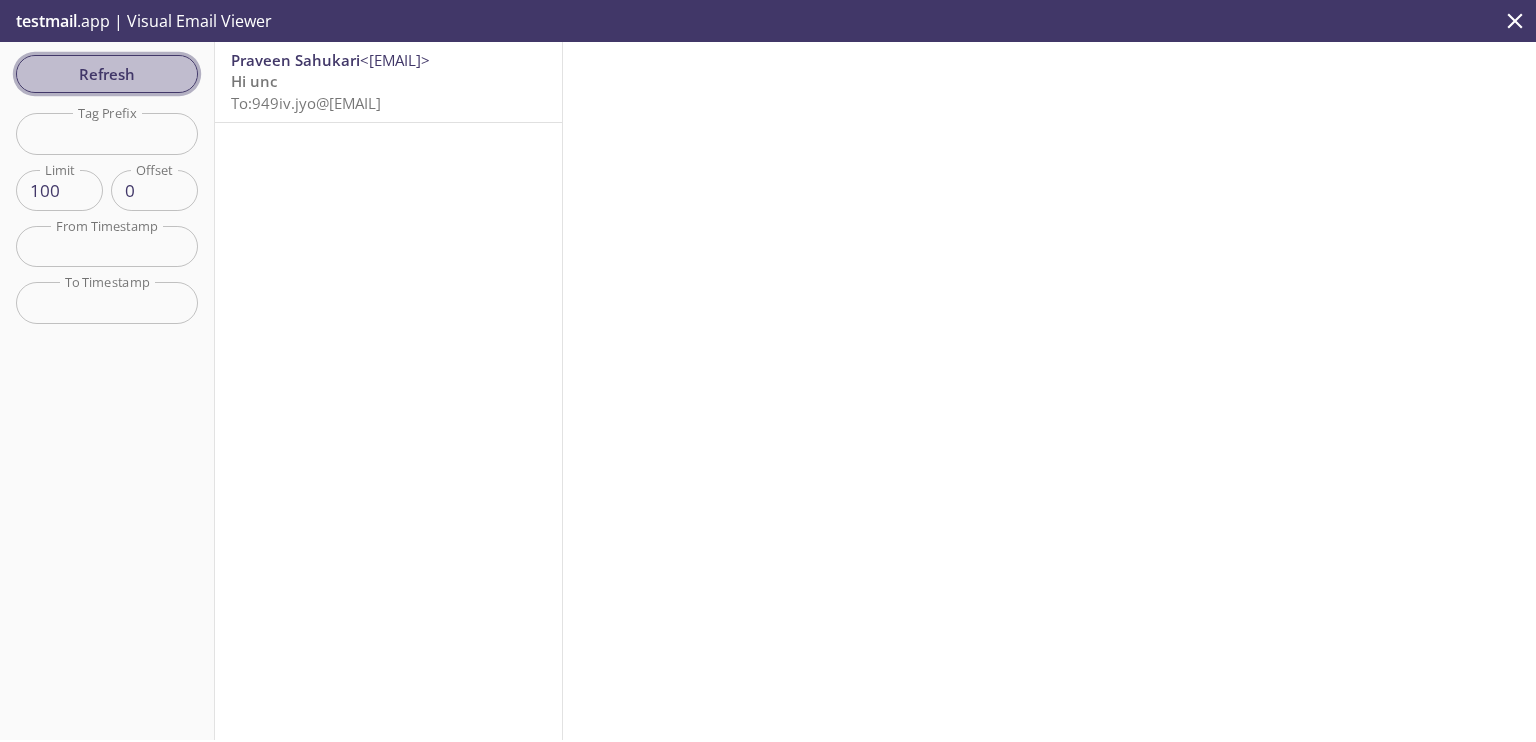 click on "Refresh" at bounding box center [107, 74] 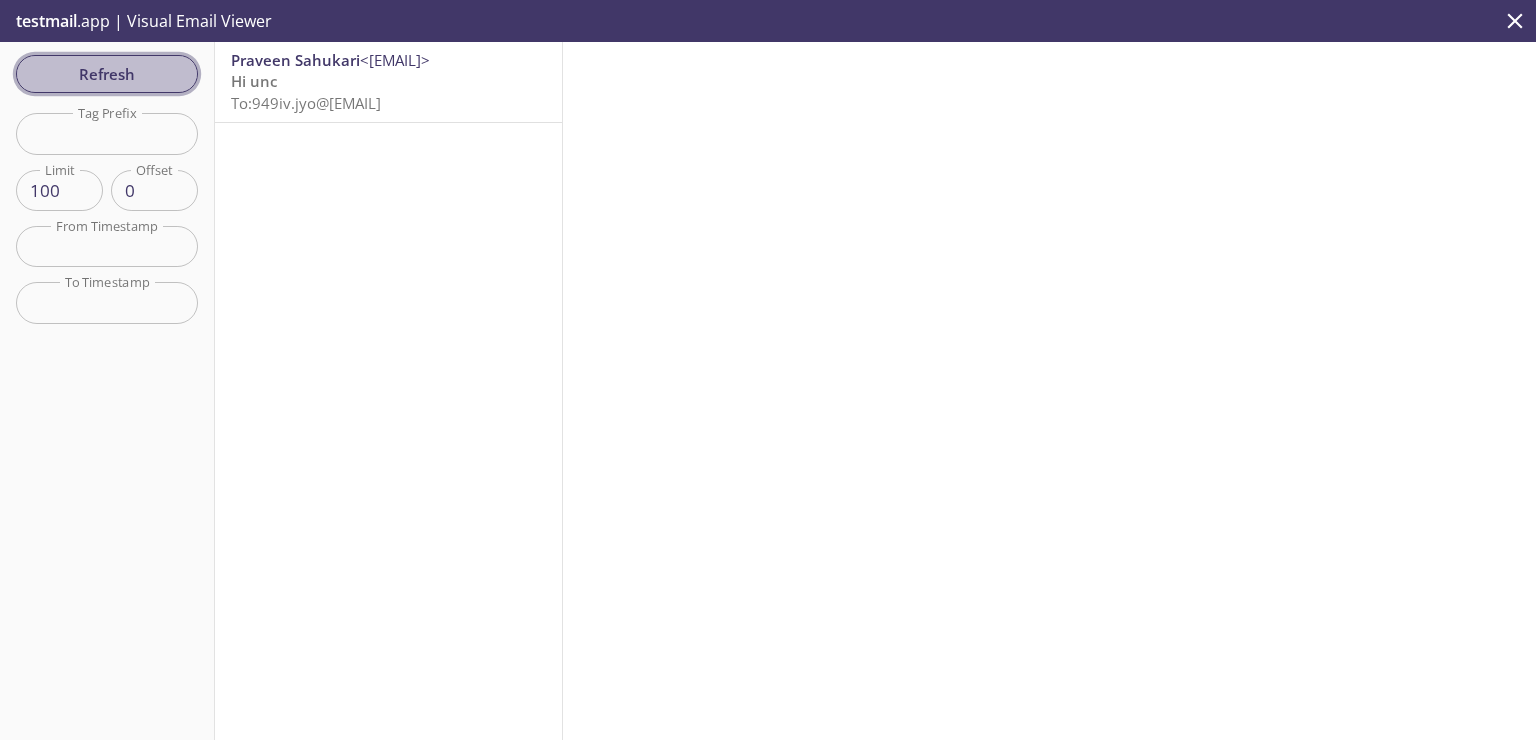 click on "Refresh" at bounding box center [107, 74] 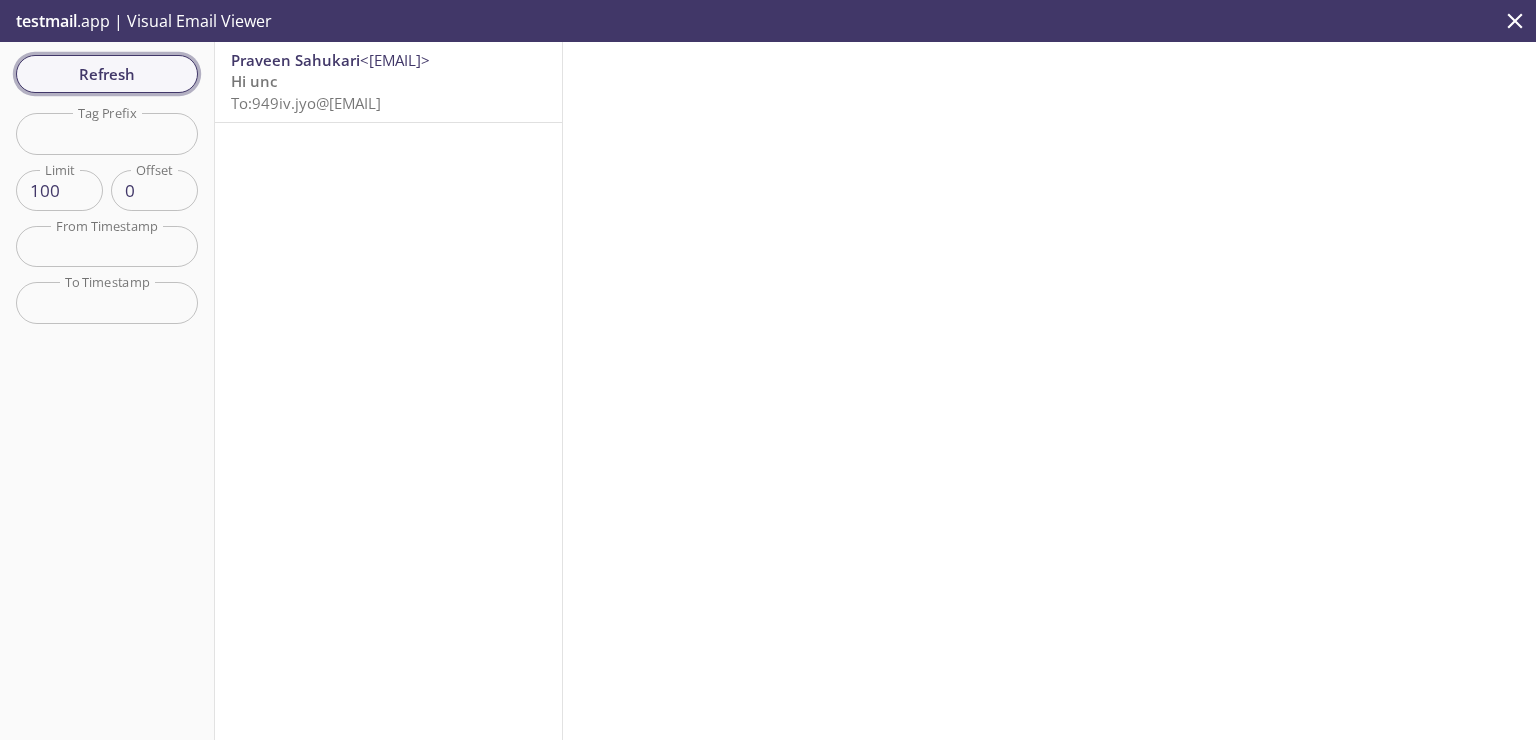 click on "Refresh" at bounding box center [107, 74] 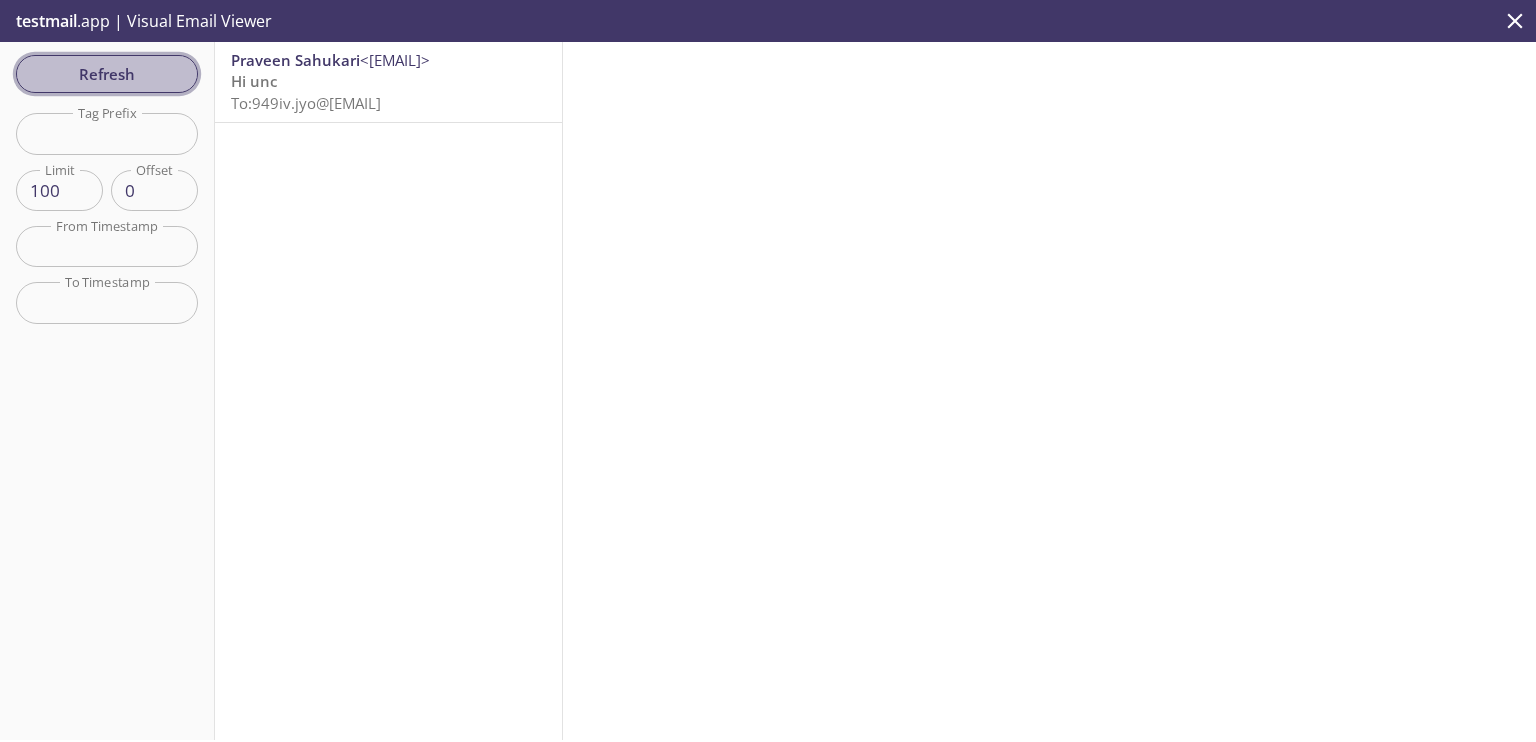 click on "Refresh" at bounding box center (107, 74) 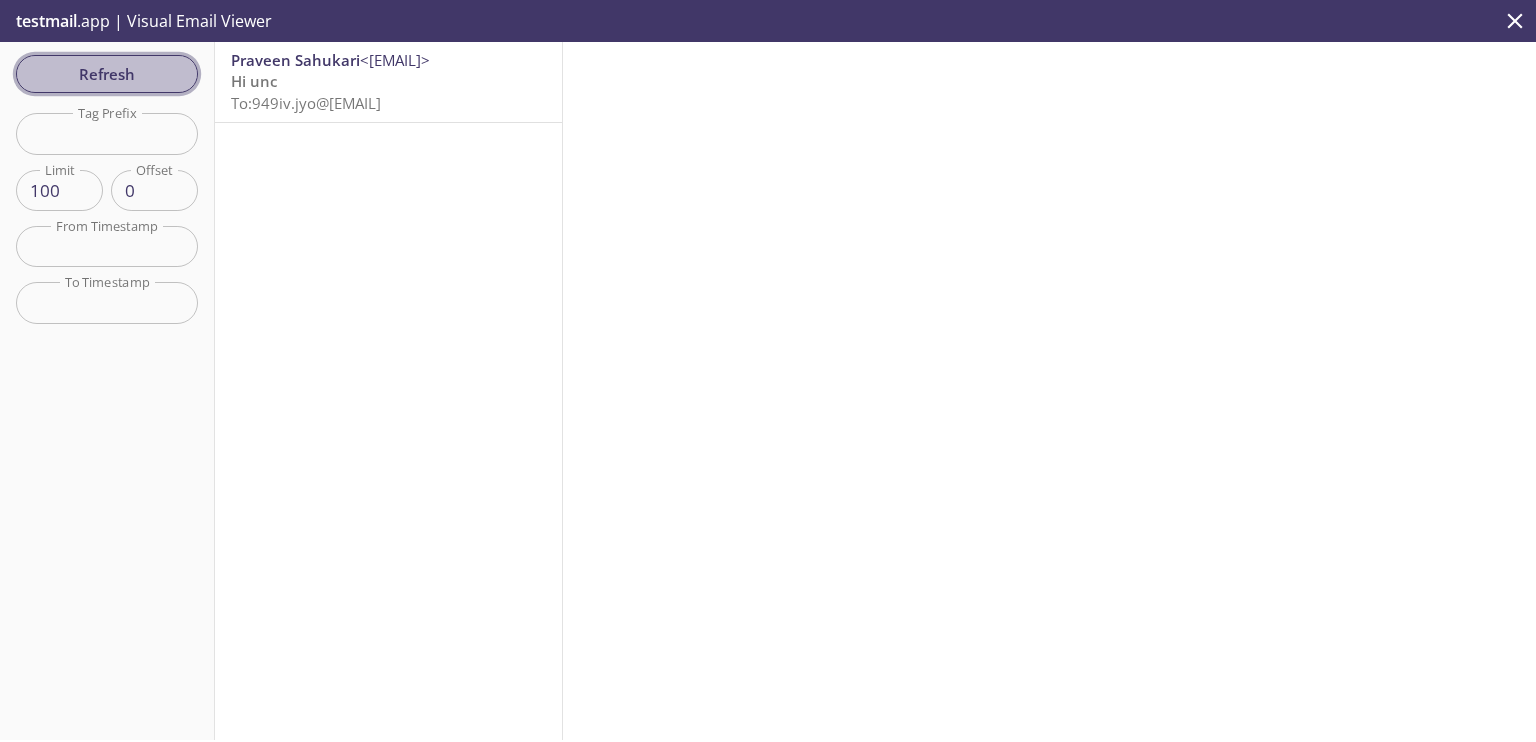 click on "Refresh" at bounding box center [107, 74] 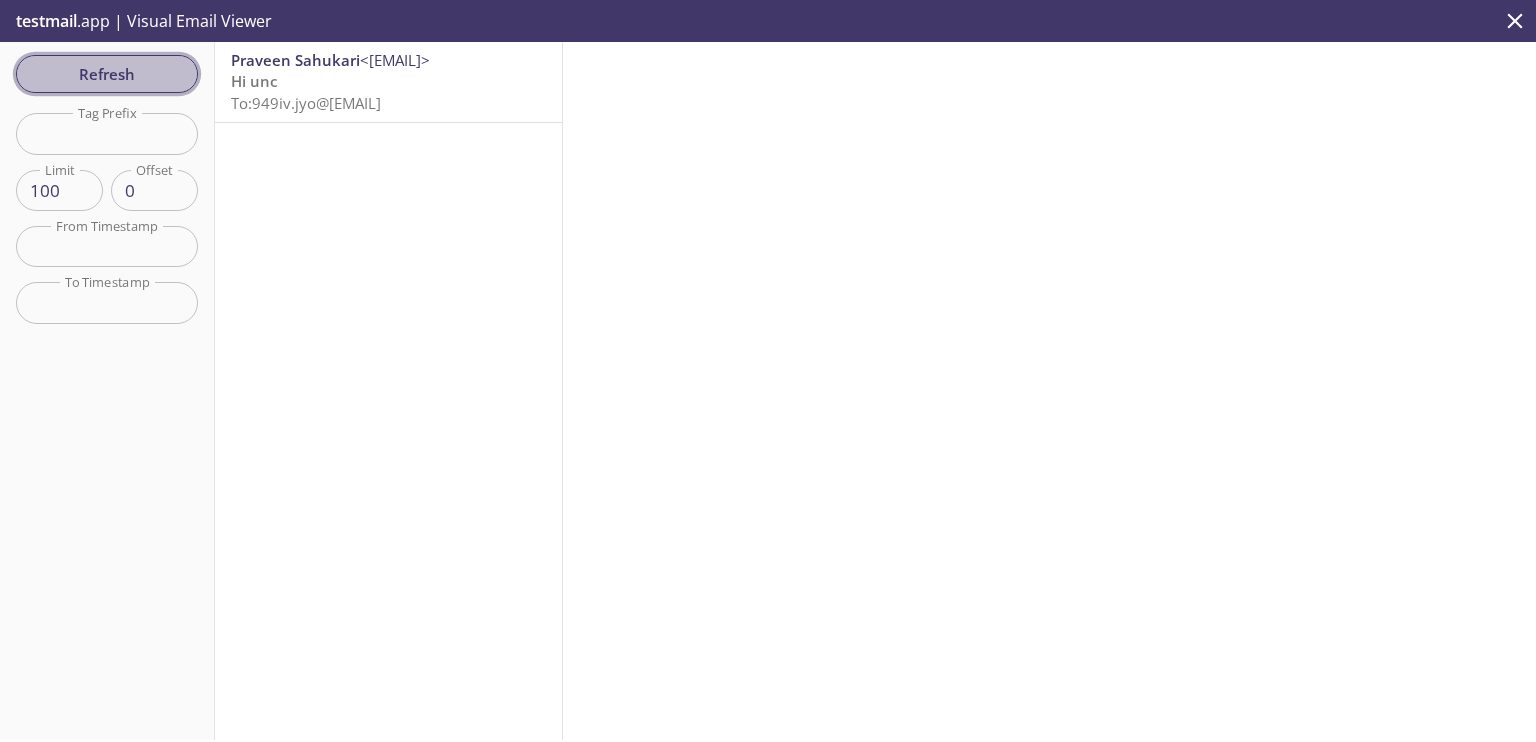 click on "Refresh" at bounding box center [107, 74] 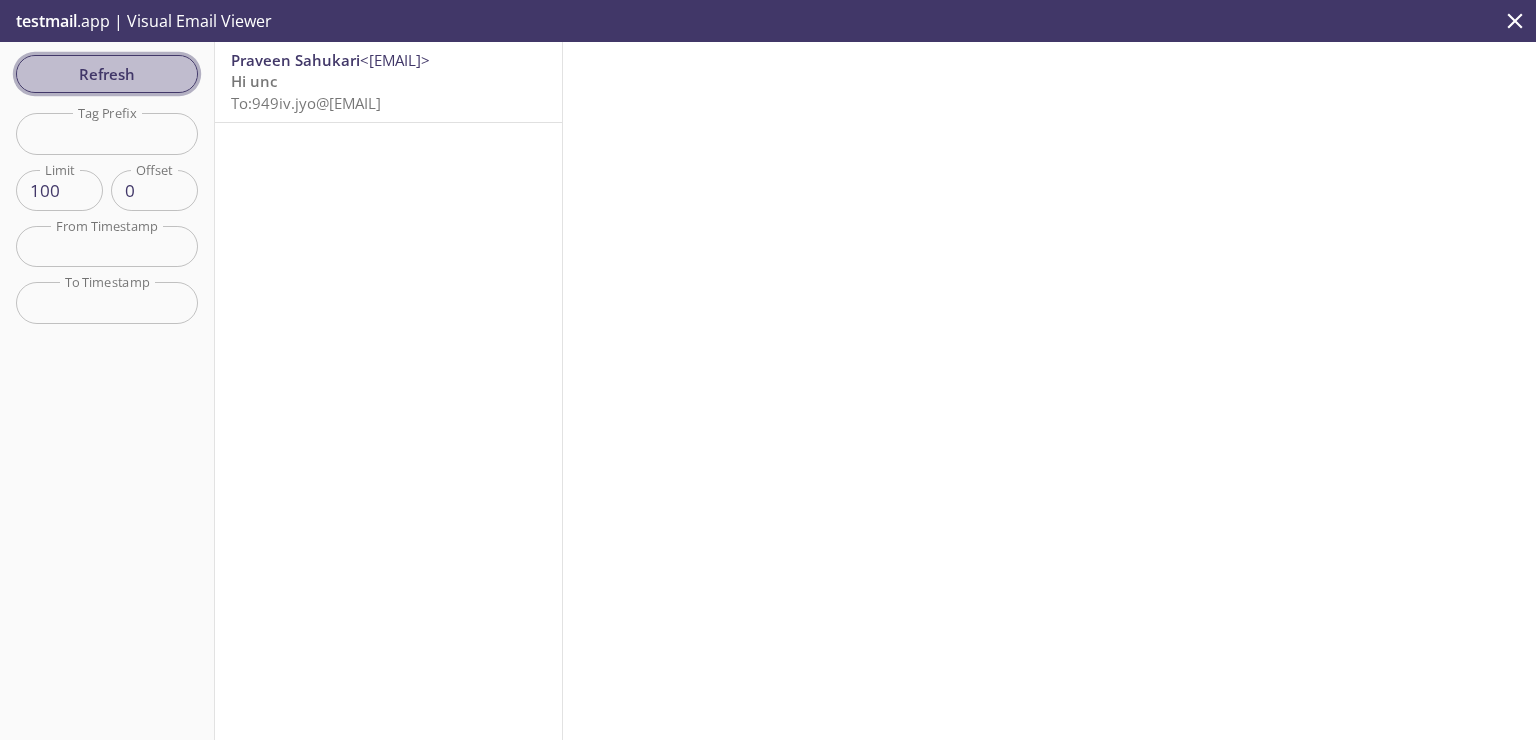 click on "Refresh" at bounding box center (107, 74) 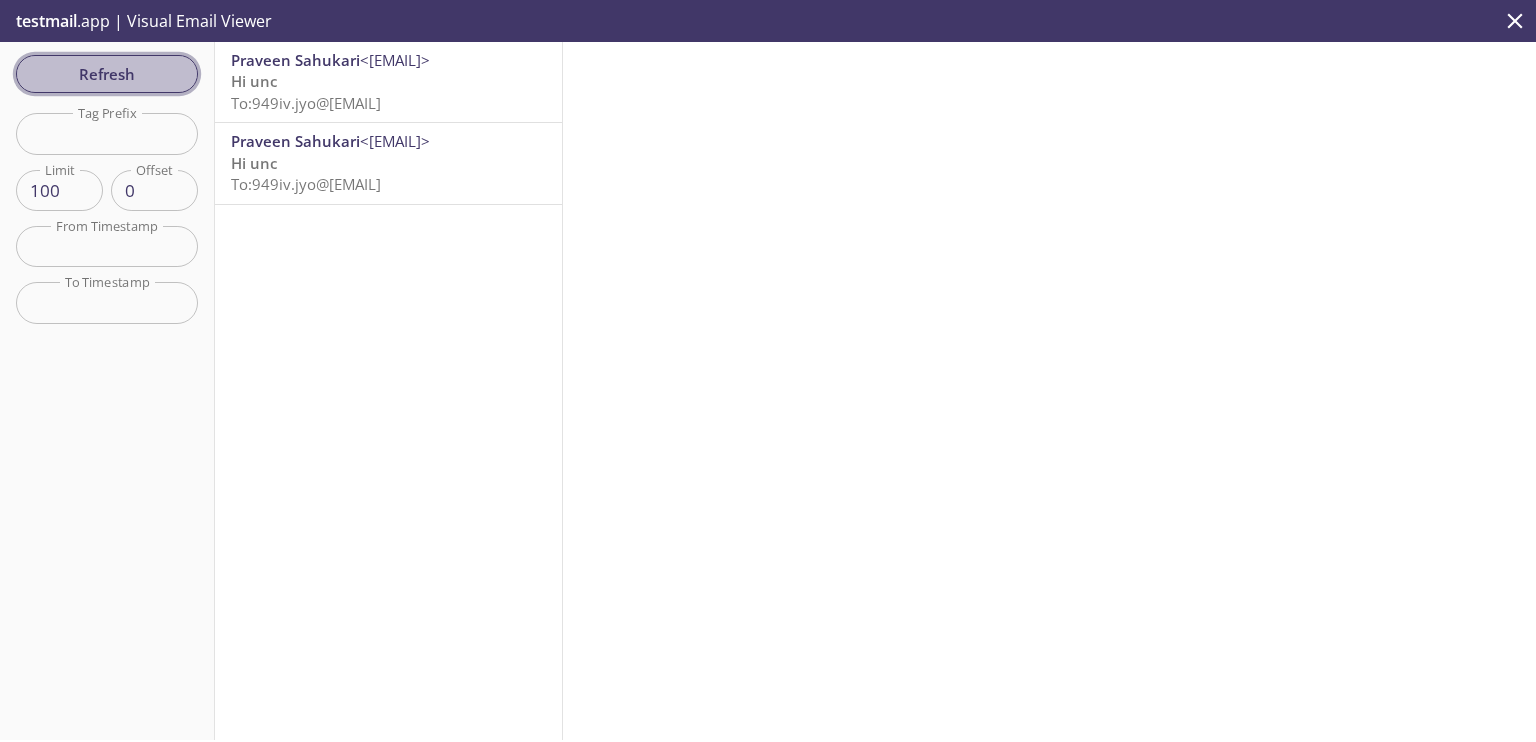 click on "Refresh" at bounding box center [107, 74] 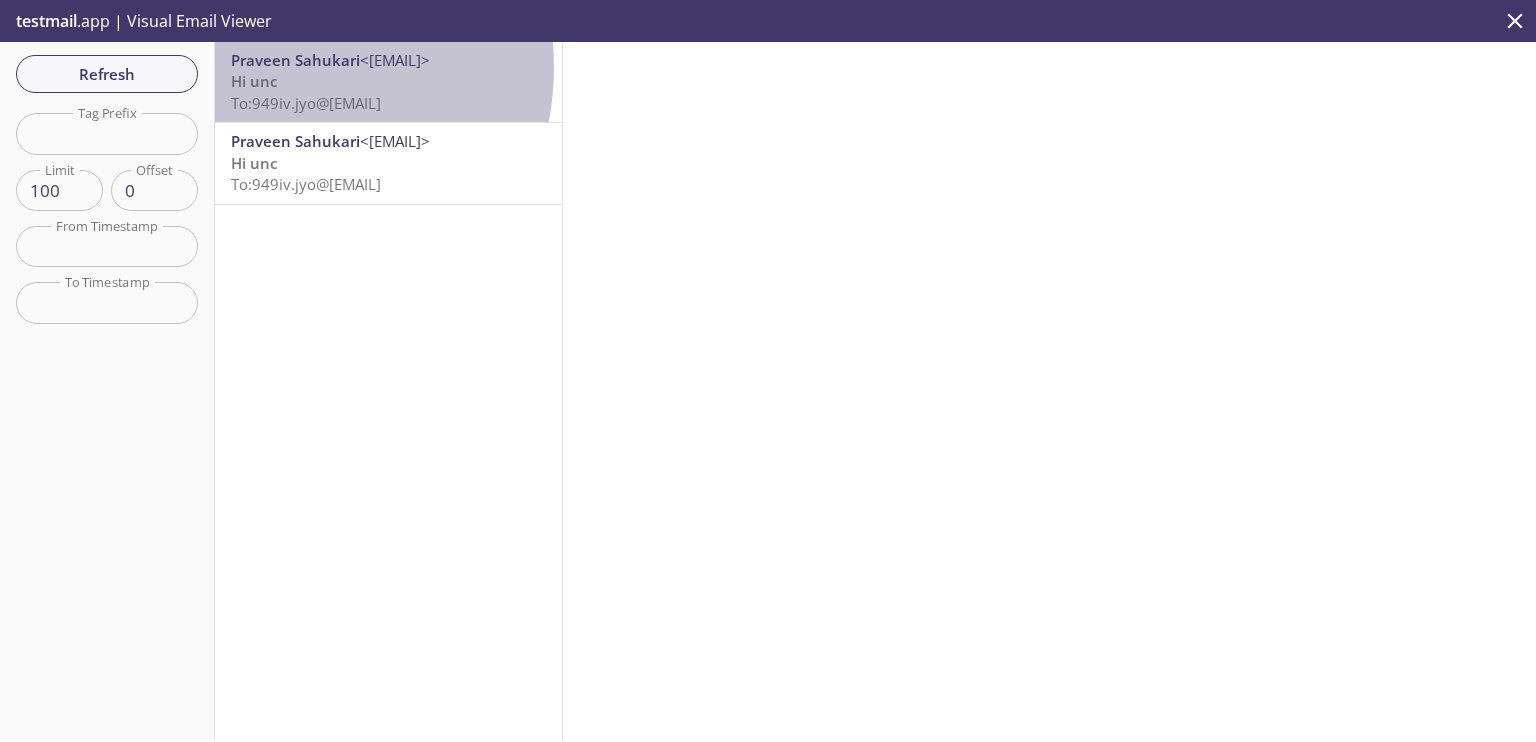 click on "Praveen Sahukari" at bounding box center [295, 60] 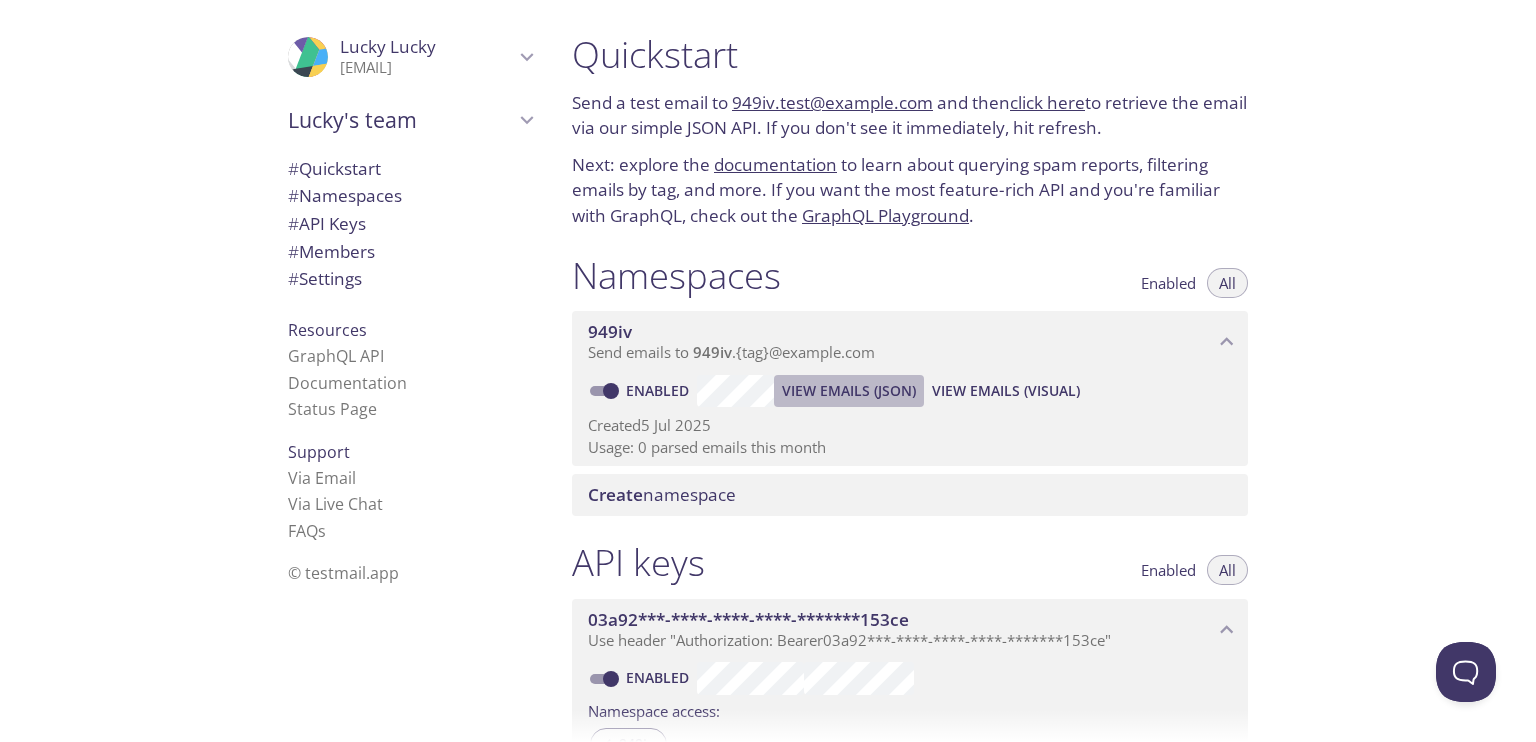 click on "View Emails (JSON)" at bounding box center [849, 391] 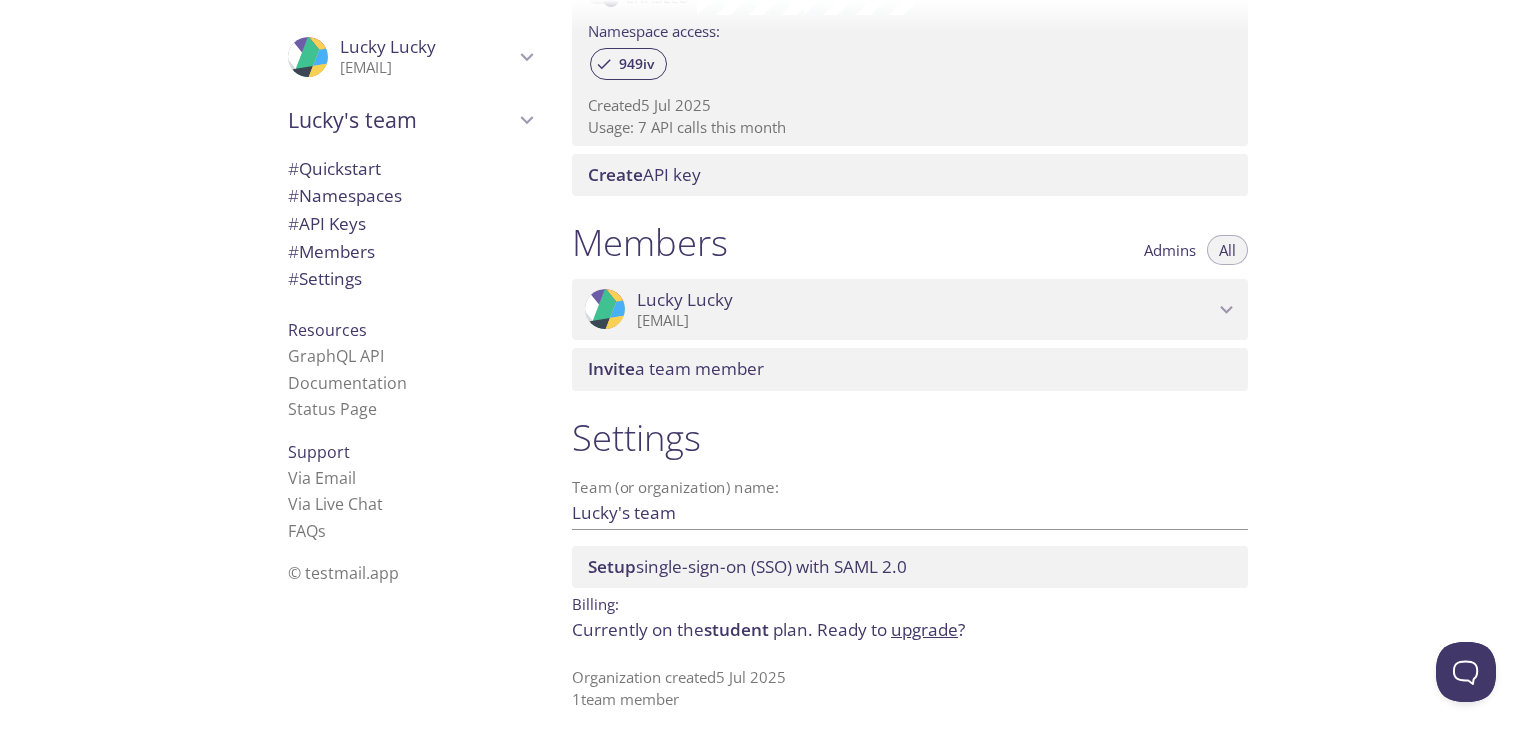 scroll, scrollTop: 0, scrollLeft: 0, axis: both 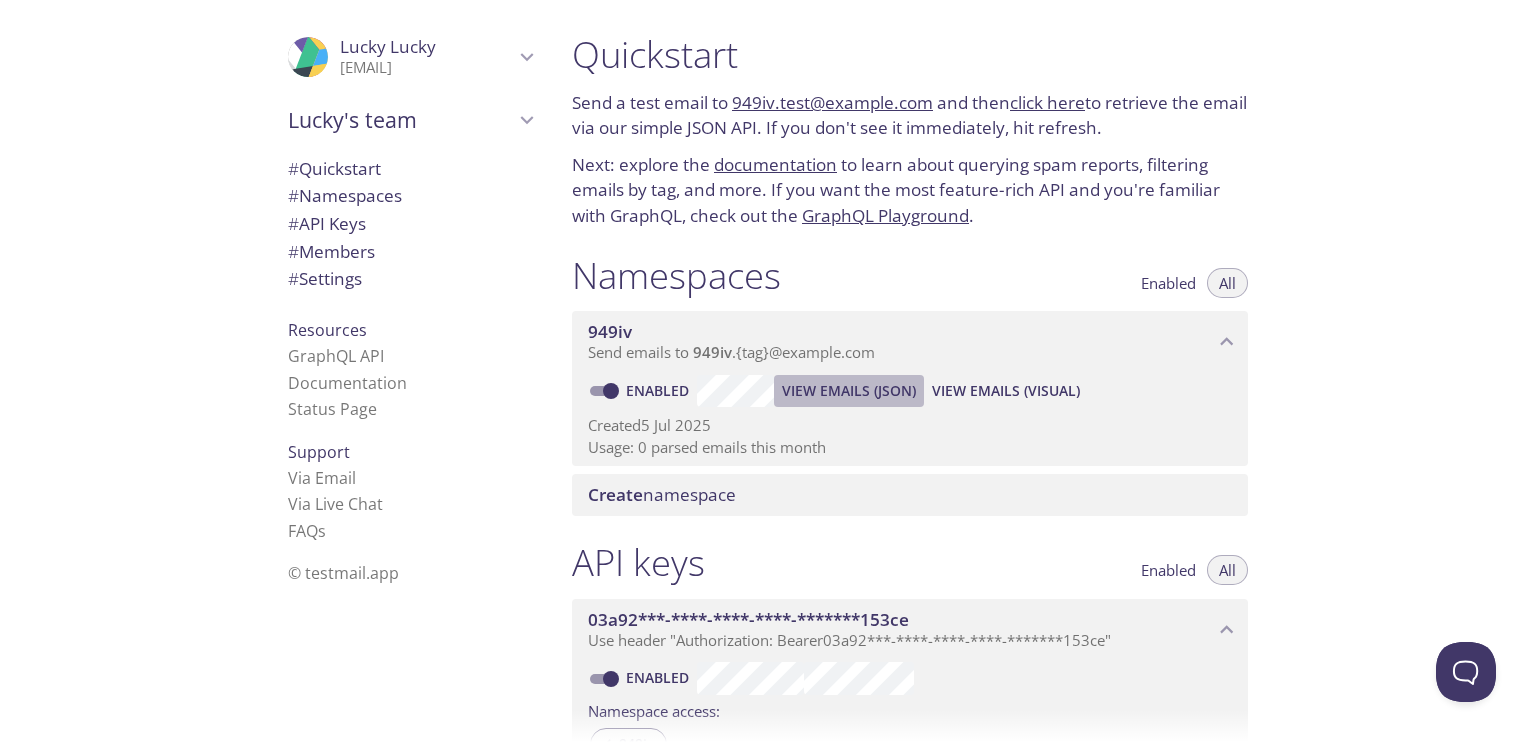 click on "View Emails (JSON)" at bounding box center [849, 391] 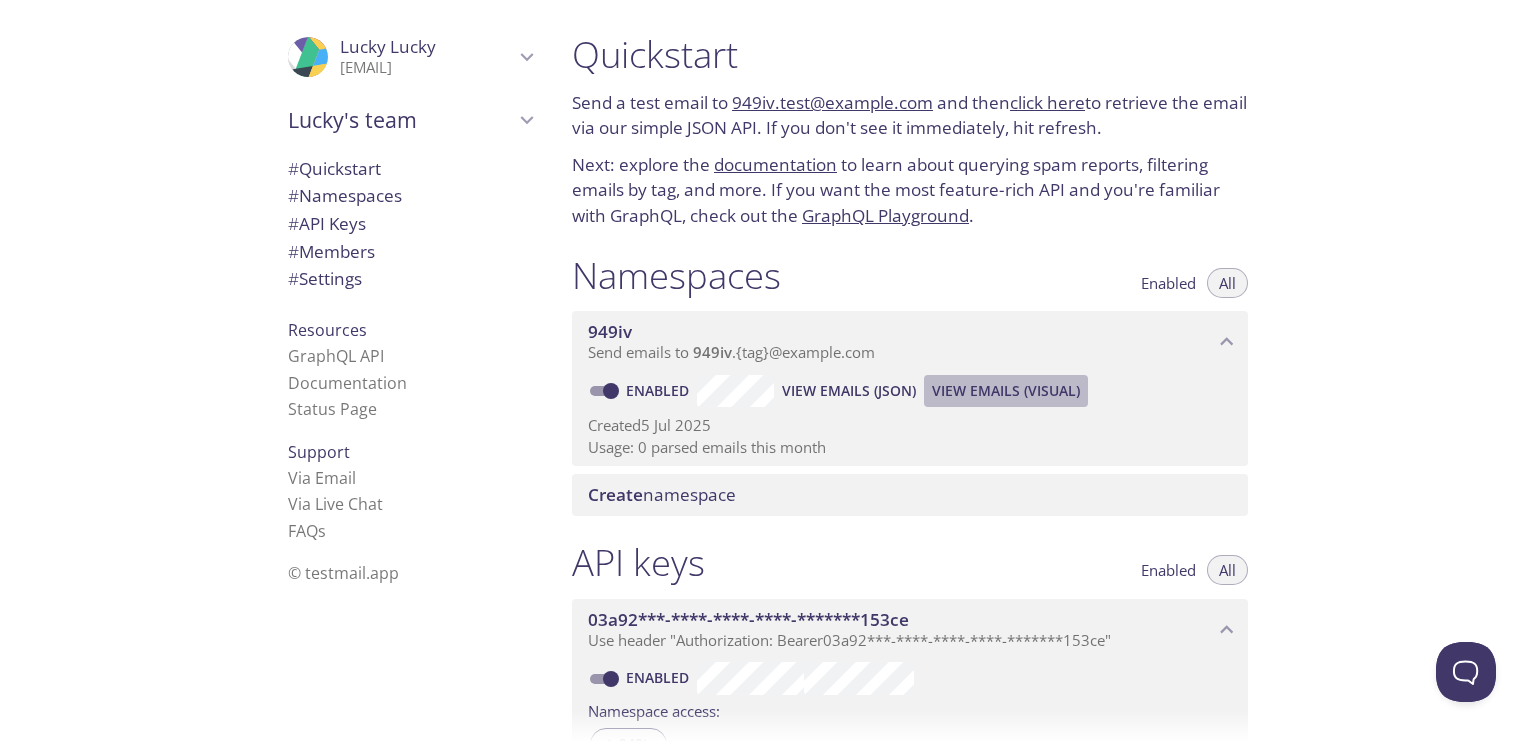 click on "View Emails (Visual)" at bounding box center (849, 391) 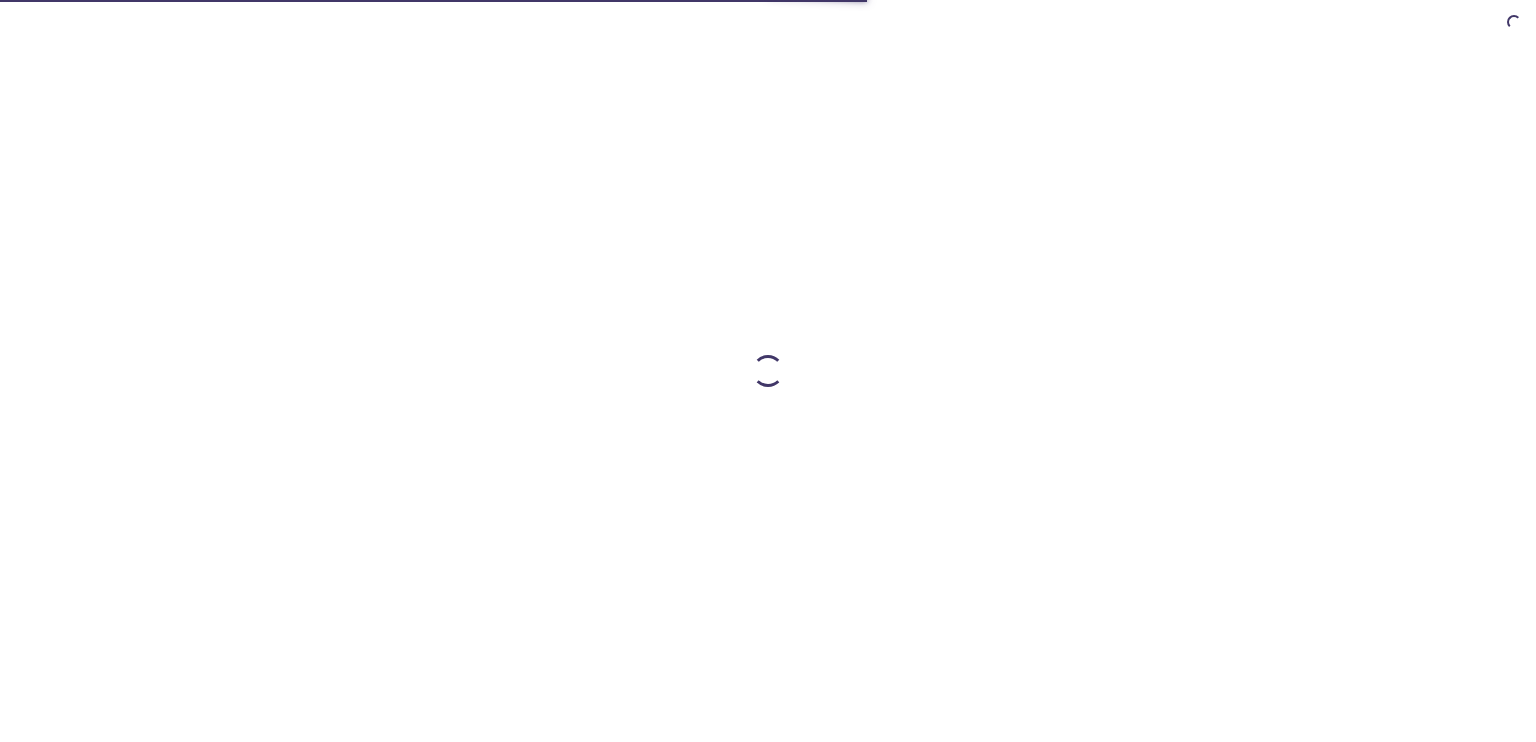scroll, scrollTop: 0, scrollLeft: 0, axis: both 